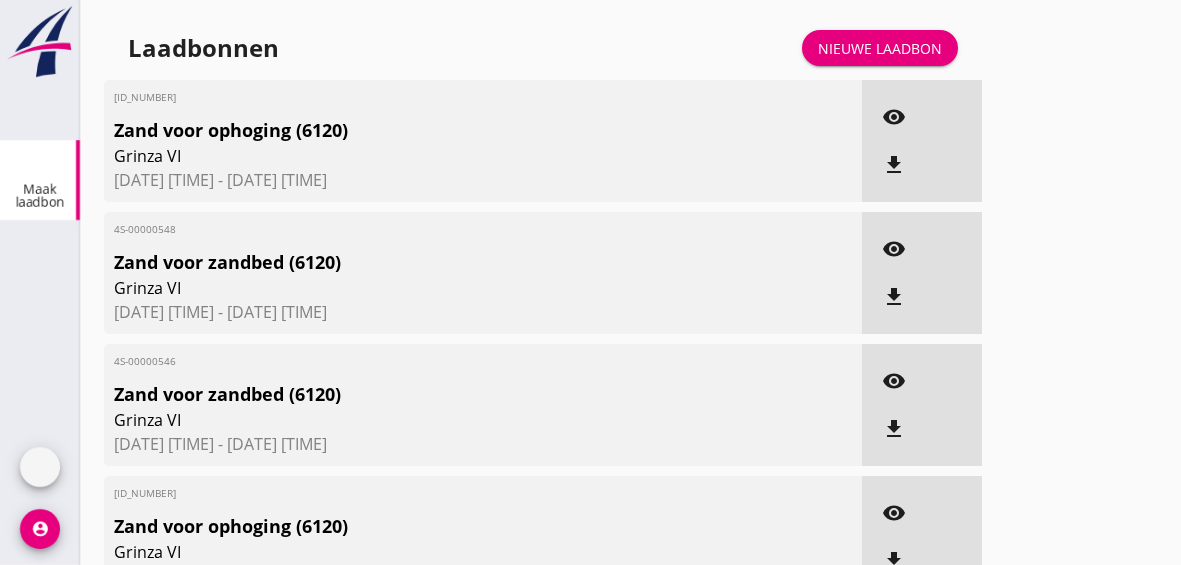scroll, scrollTop: 0, scrollLeft: 0, axis: both 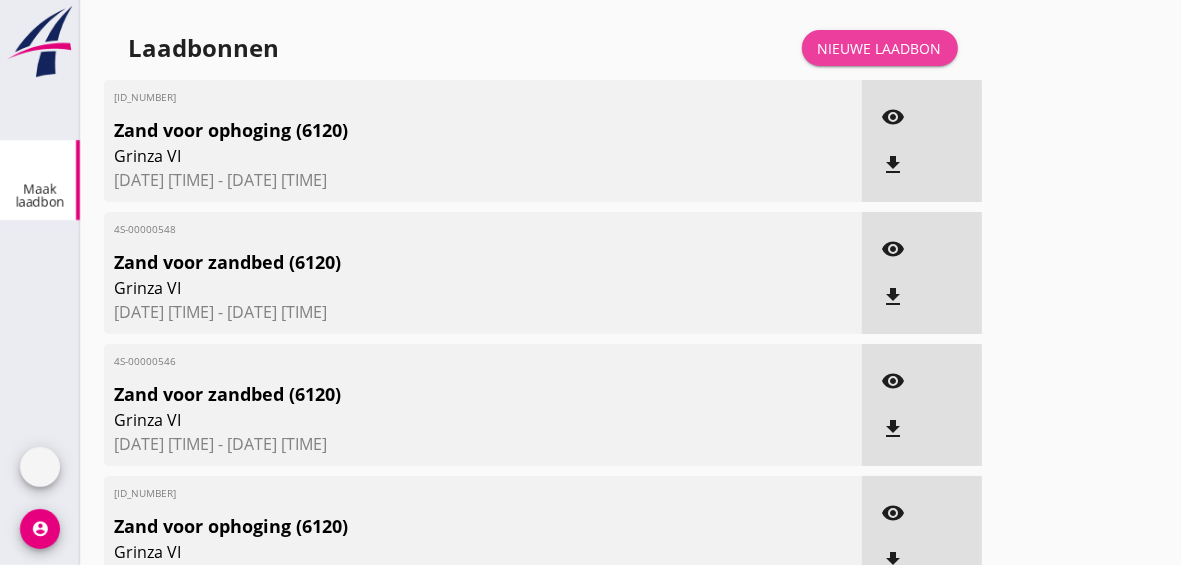 click on "Nieuwe laadbon" at bounding box center (880, 48) 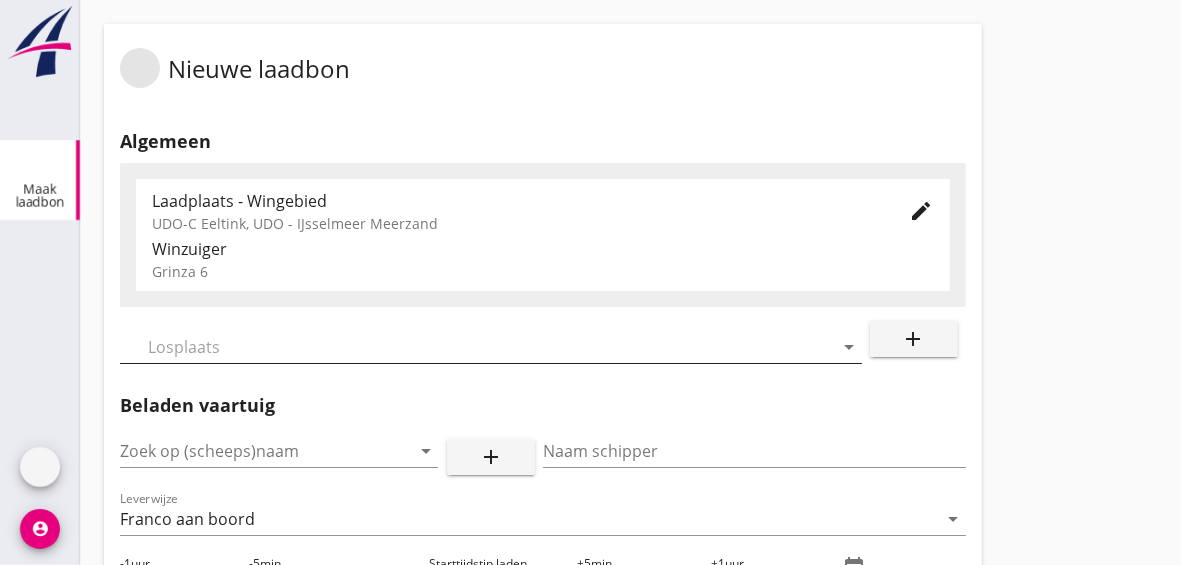 click at bounding box center (477, 347) 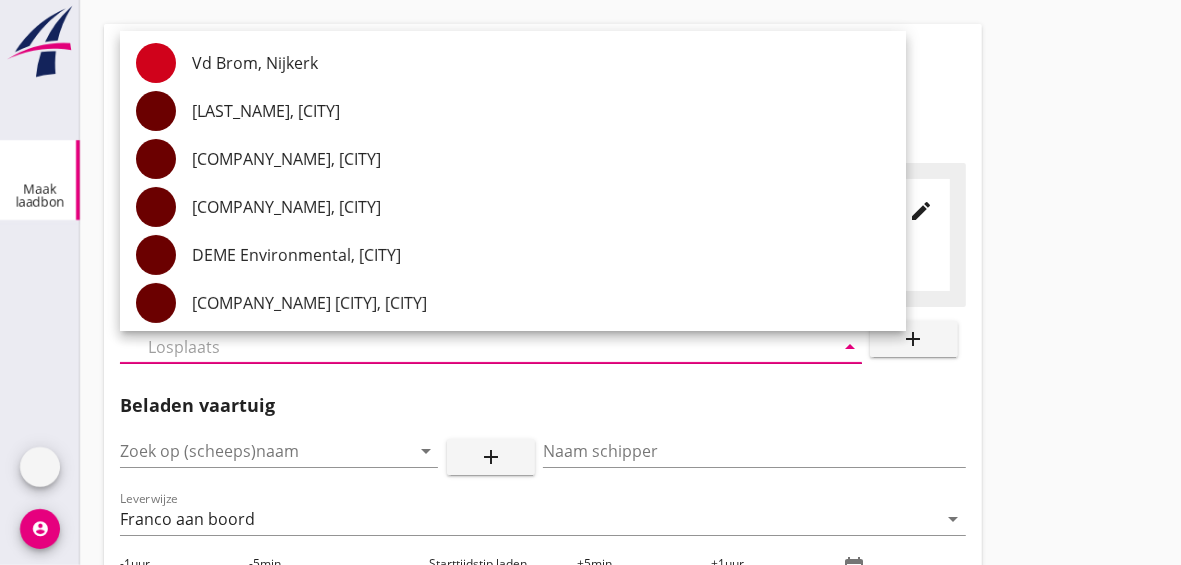 click at bounding box center (477, 347) 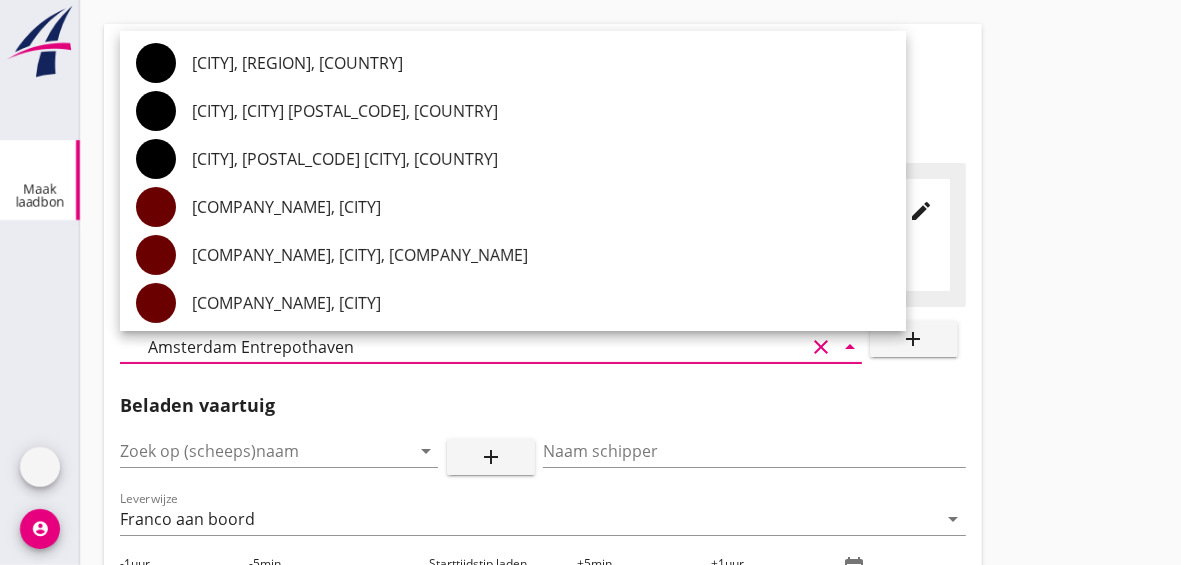 type on "Amsterdam Entrepothaven" 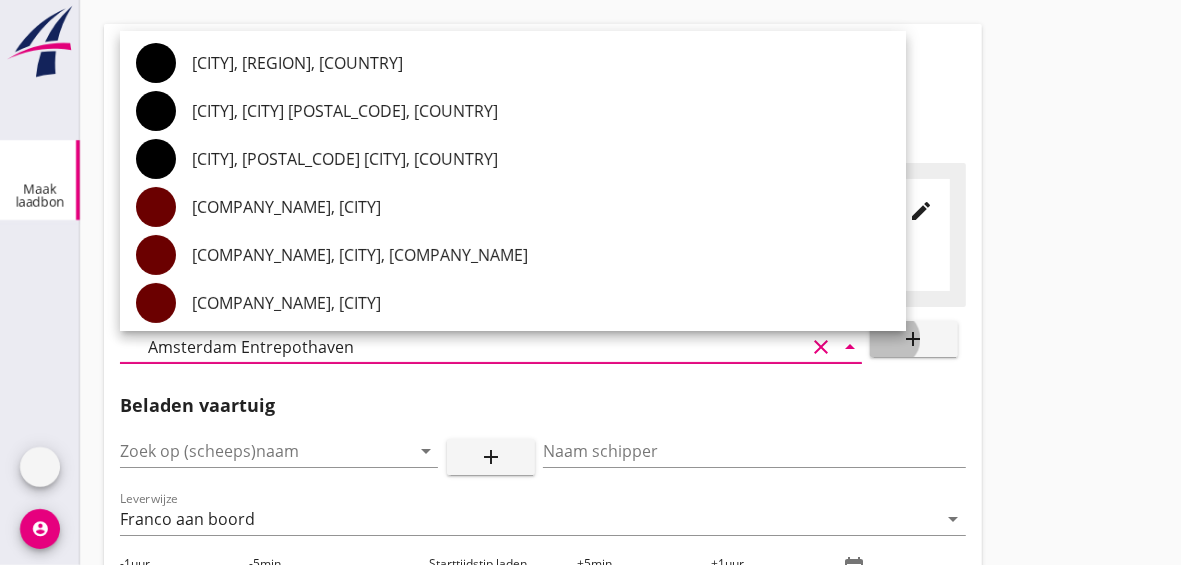 click on "add" at bounding box center (914, 339) 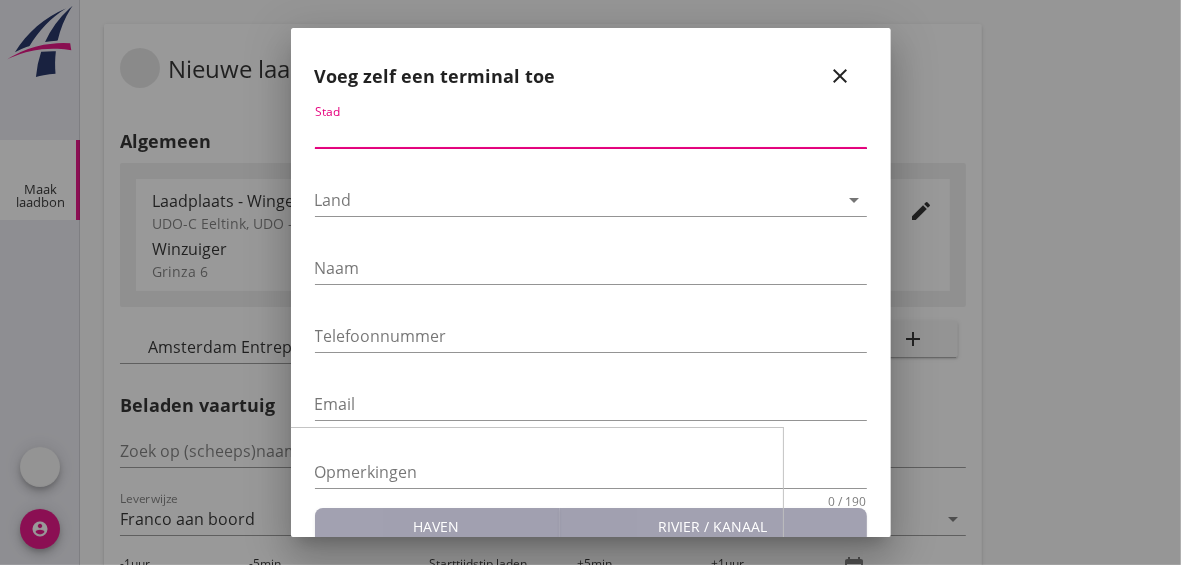 click at bounding box center (591, 132) 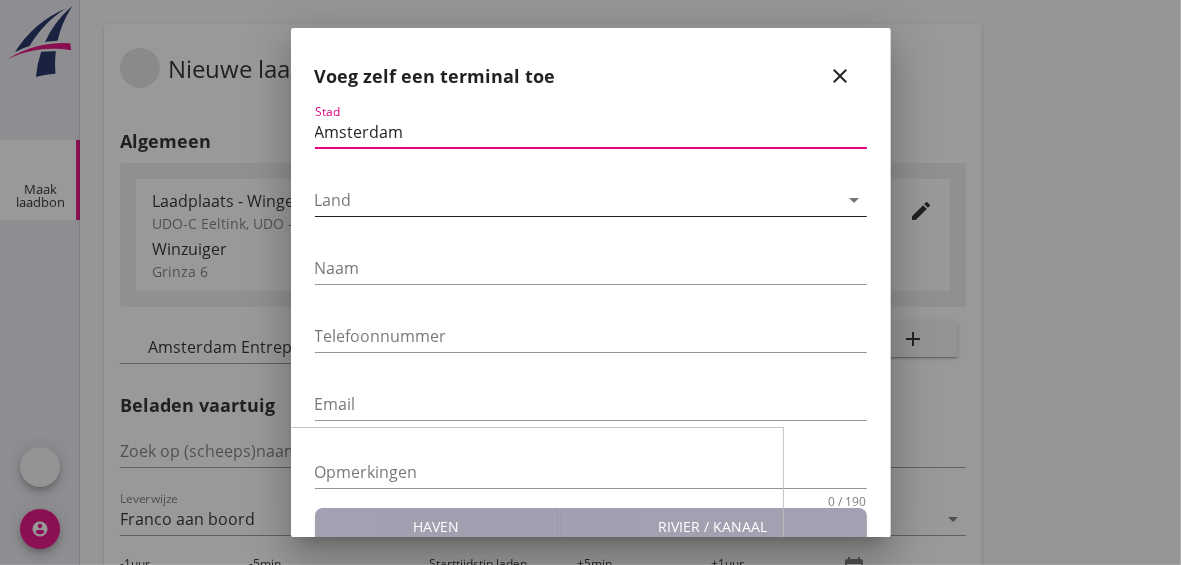 type on "Amsterdam" 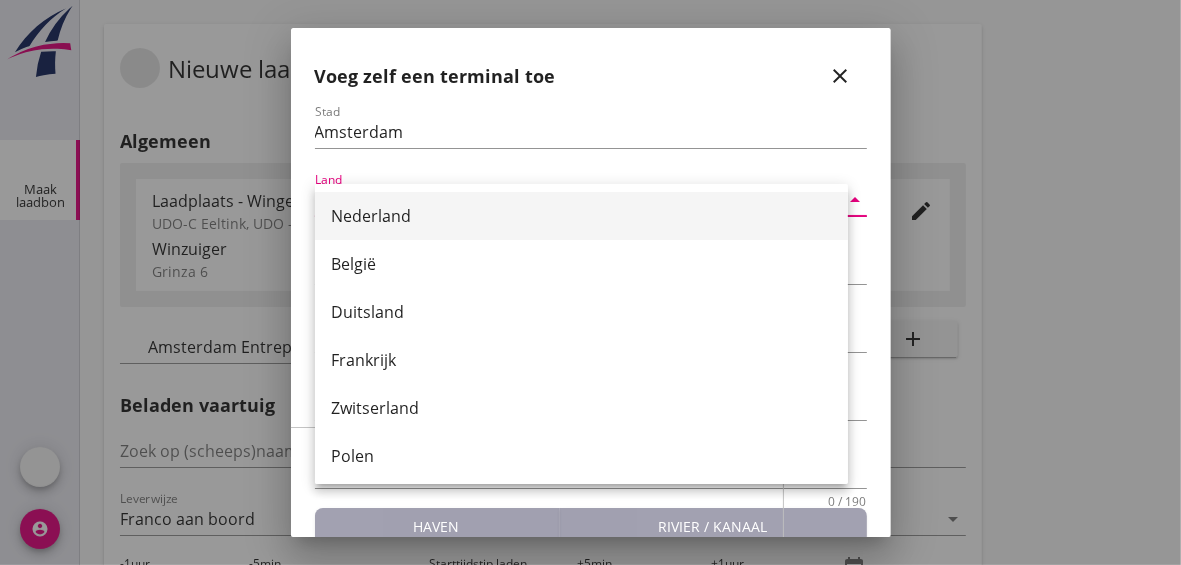 click on "Nederland" at bounding box center [581, 216] 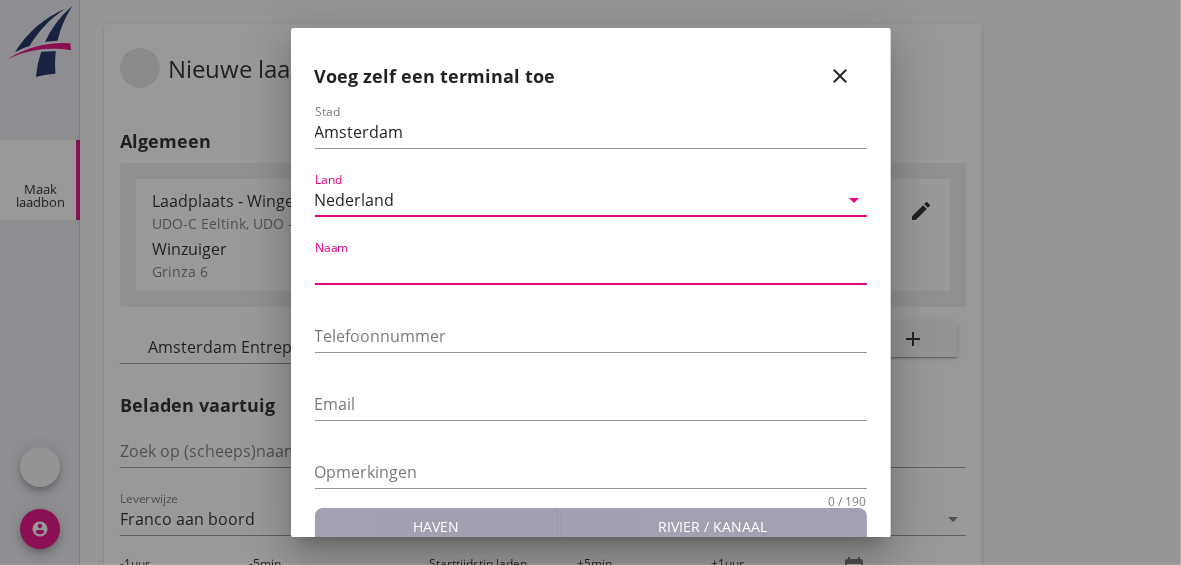 click at bounding box center (591, 268) 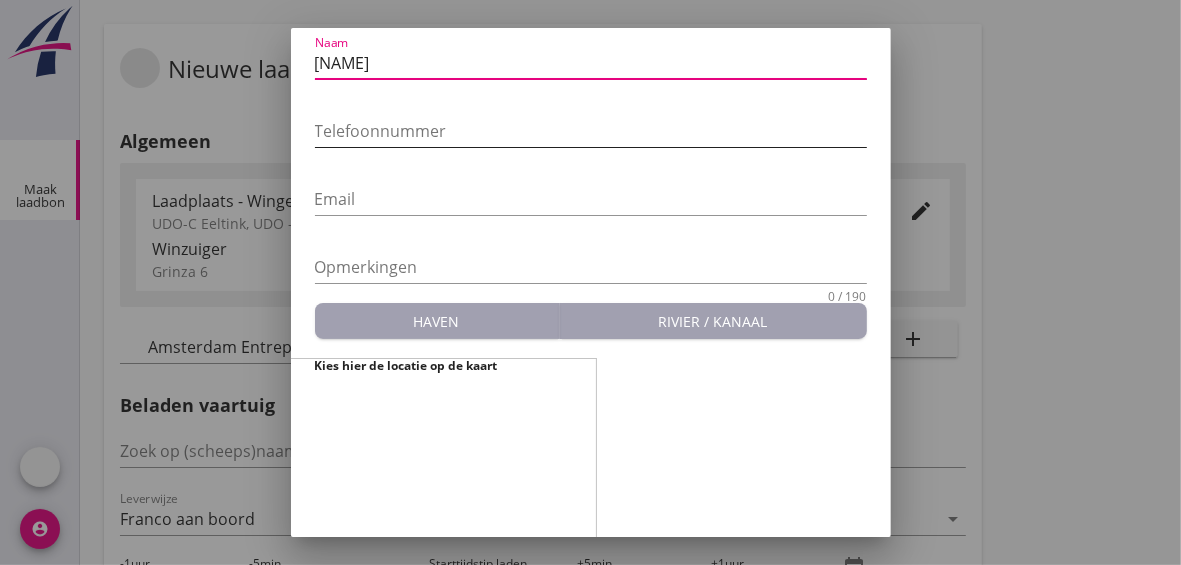 scroll, scrollTop: 250, scrollLeft: 0, axis: vertical 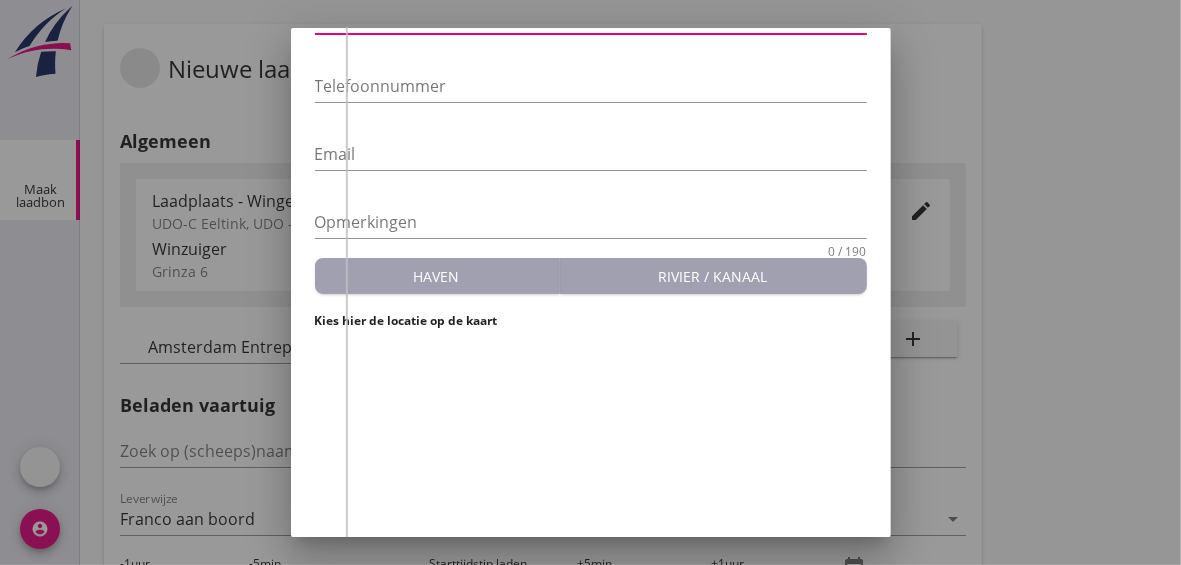 type on "[NAME]" 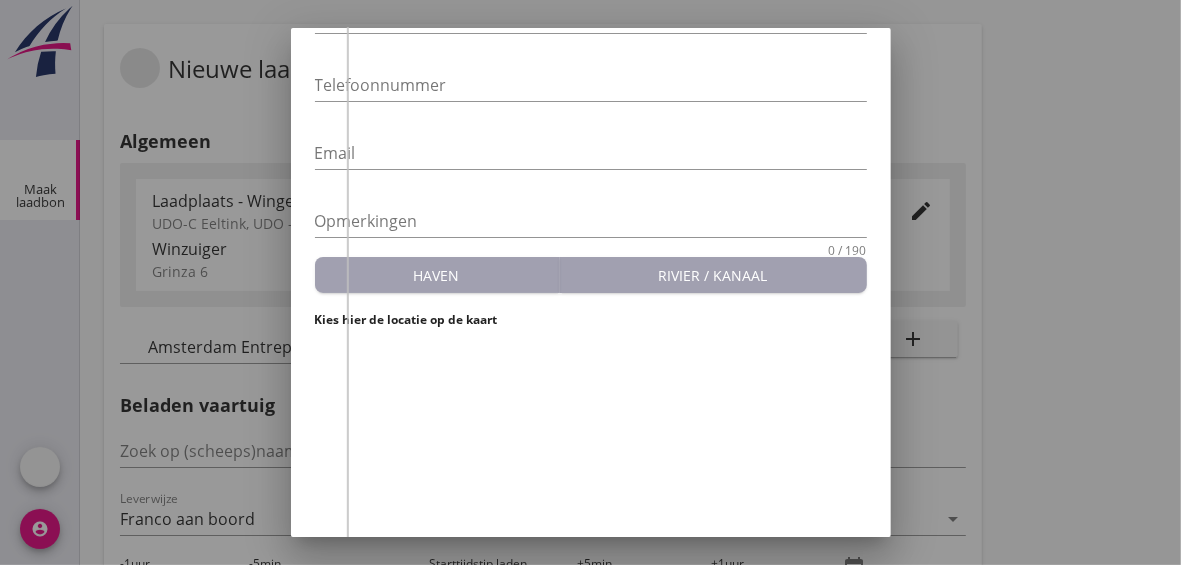drag, startPoint x: 600, startPoint y: 391, endPoint x: 600, endPoint y: 516, distance: 125 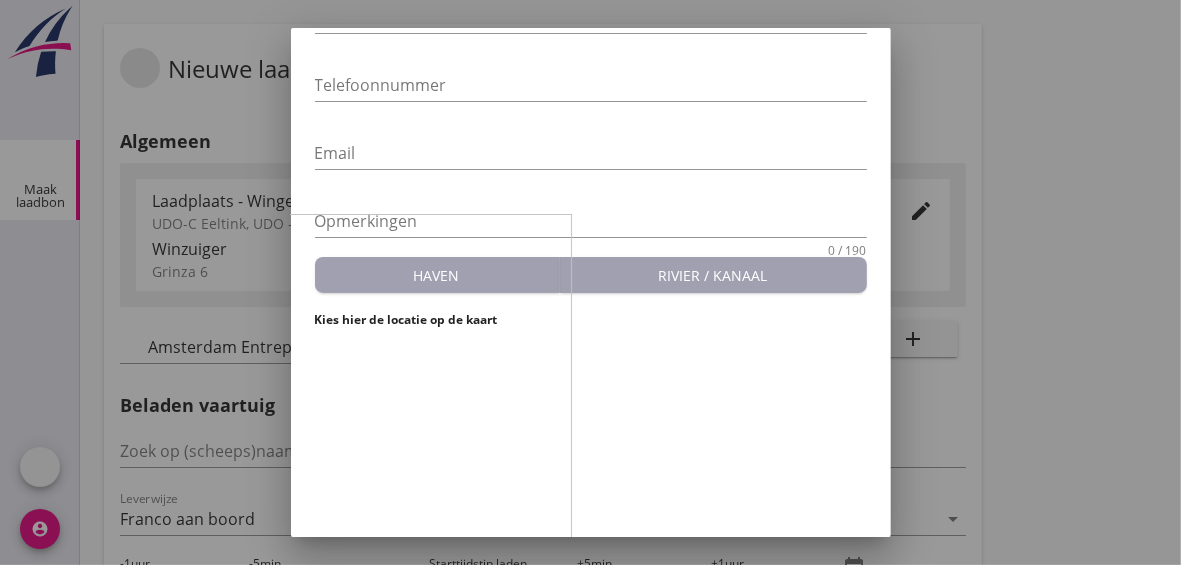 drag, startPoint x: 661, startPoint y: 449, endPoint x: 610, endPoint y: 503, distance: 74.27651 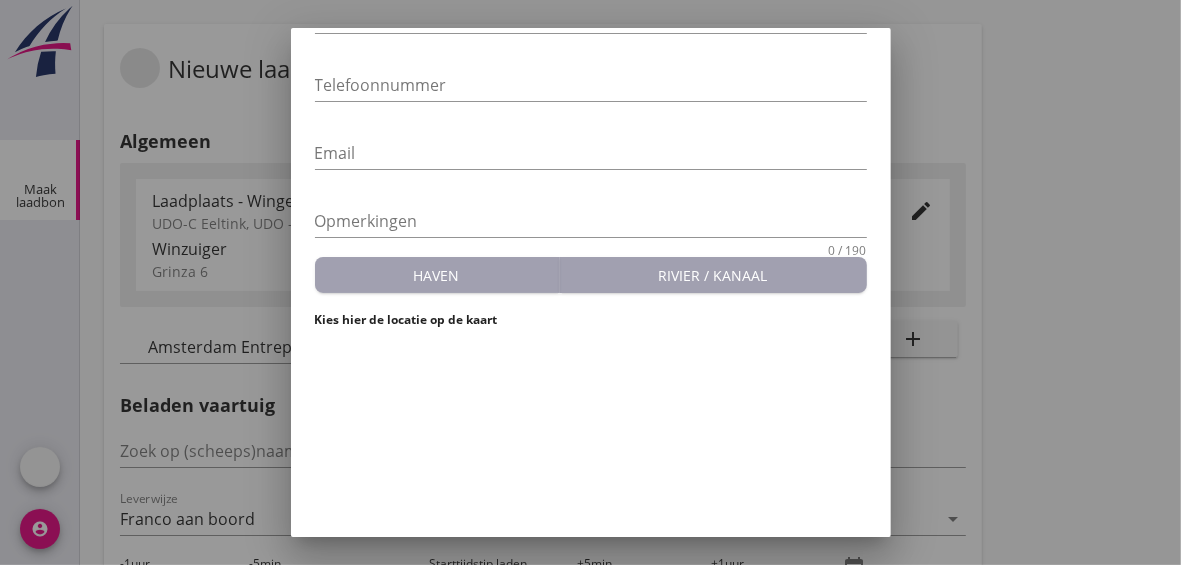 drag, startPoint x: 633, startPoint y: 418, endPoint x: 578, endPoint y: 480, distance: 82.87943 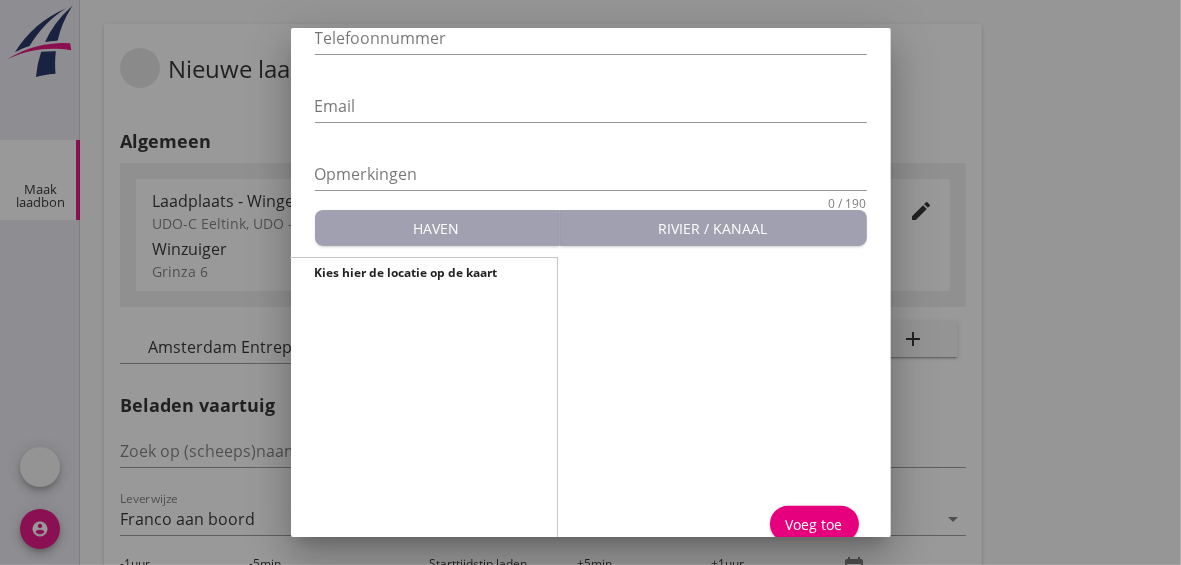scroll, scrollTop: 321, scrollLeft: 0, axis: vertical 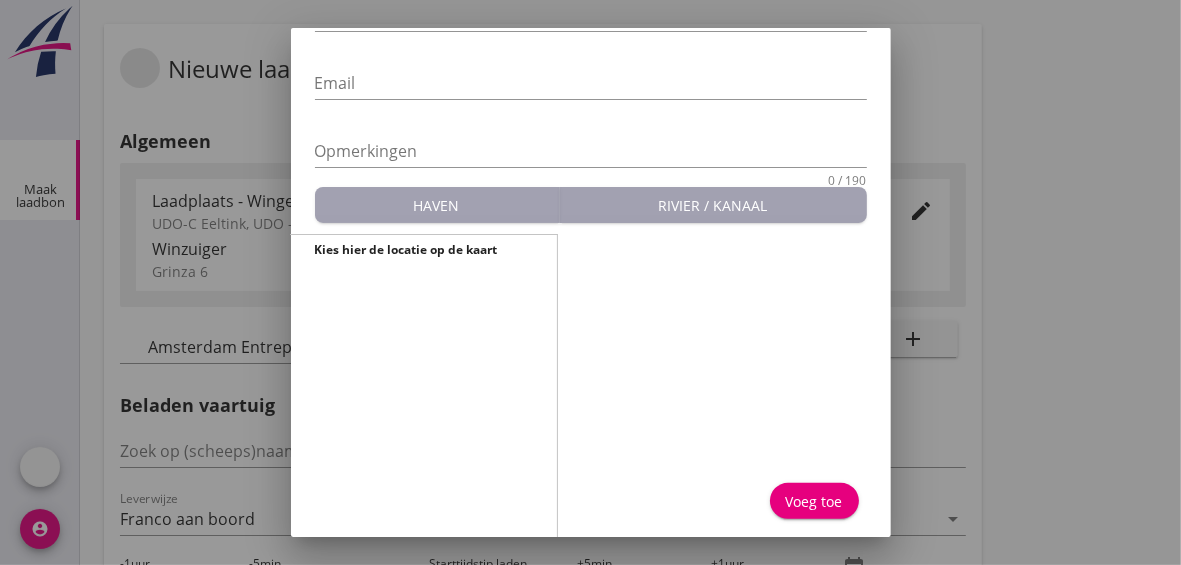 click on "Voeg toe" at bounding box center [814, 501] 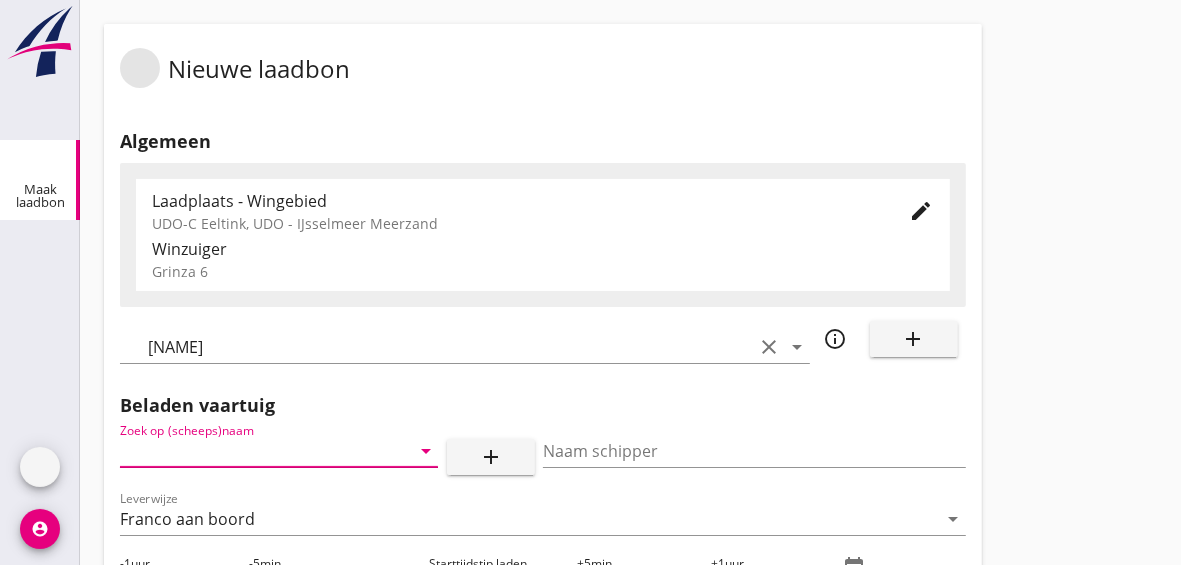 click at bounding box center [251, 451] 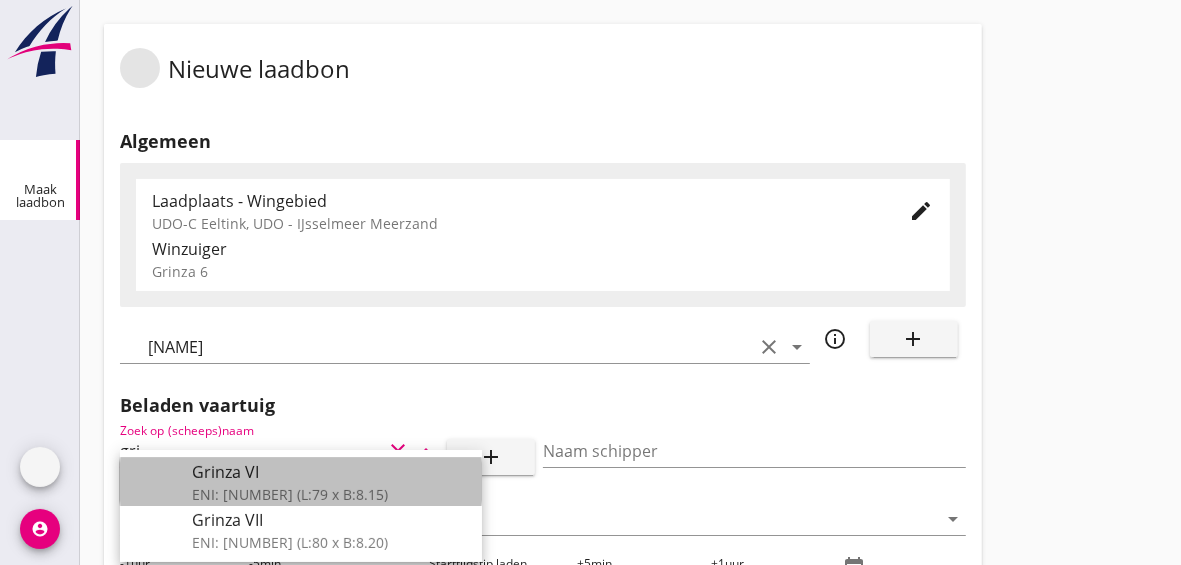 click on "Grinza VI" at bounding box center (329, 472) 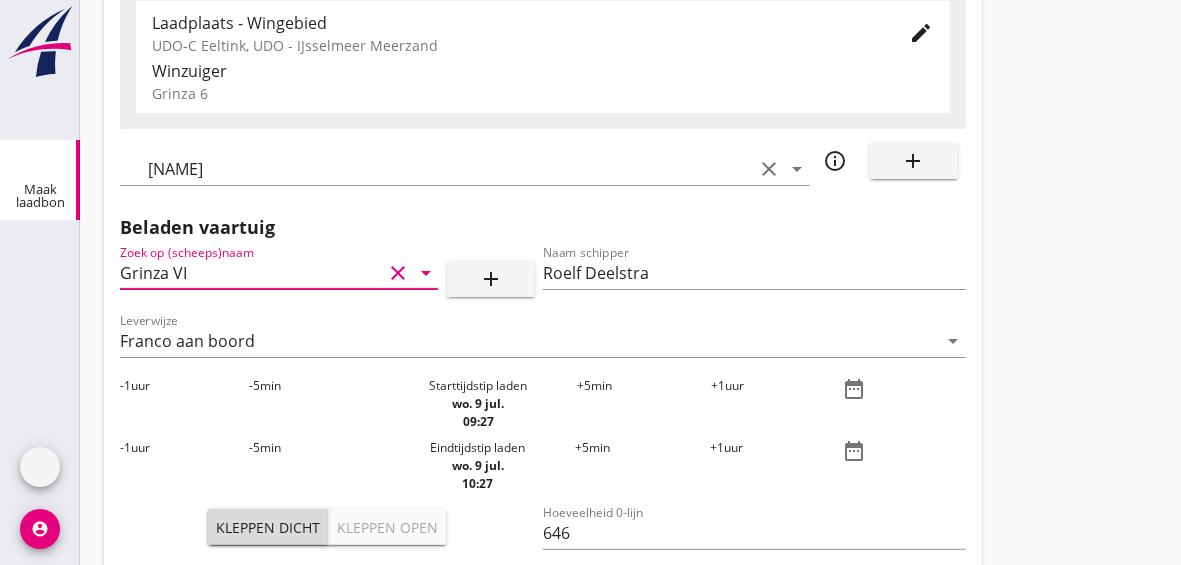 scroll, scrollTop: 250, scrollLeft: 0, axis: vertical 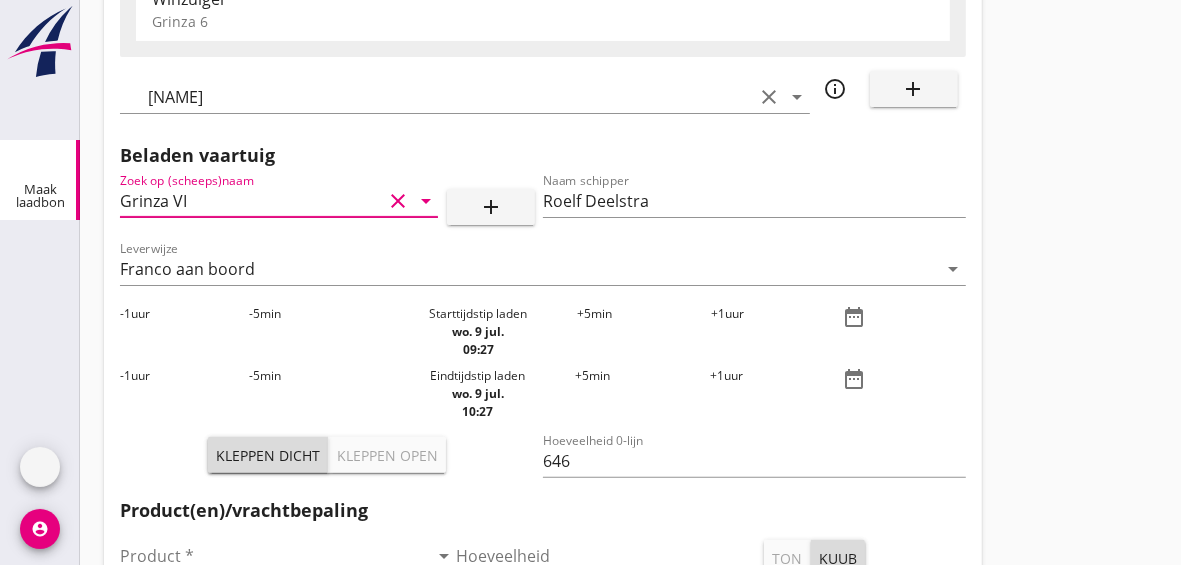 type on "Grinza VI" 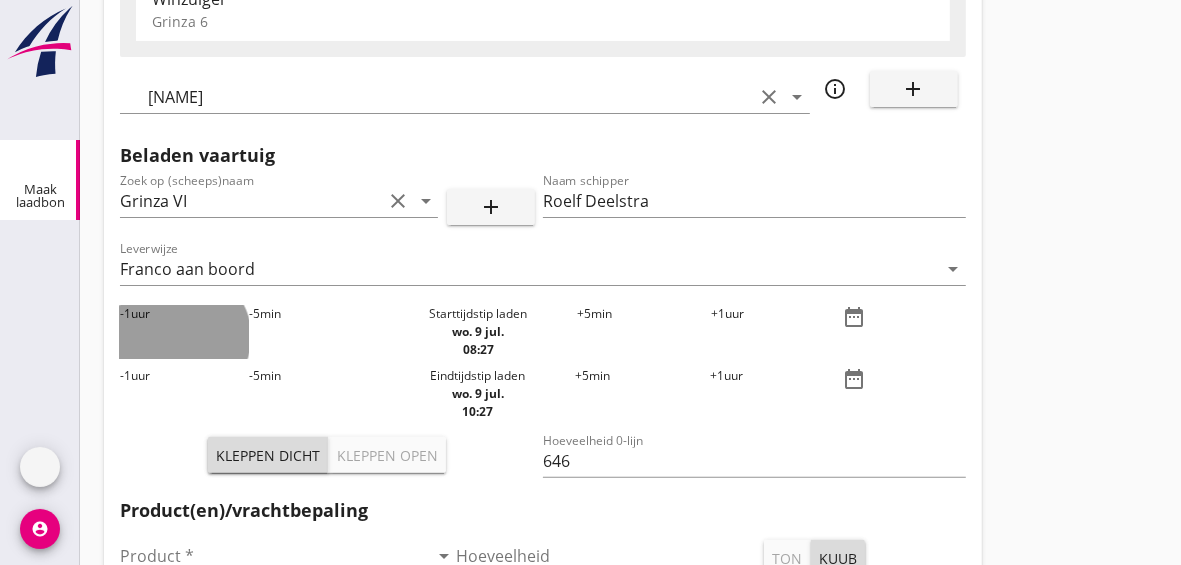 click on "-1  uur" at bounding box center (184, 332) 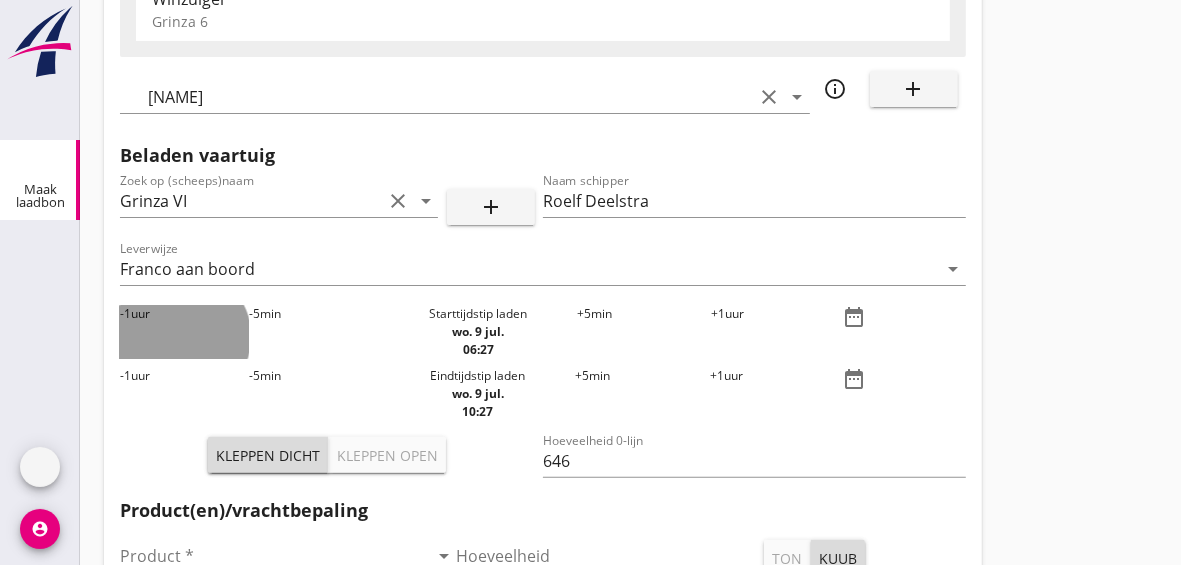 click on "-1  uur" at bounding box center (184, 332) 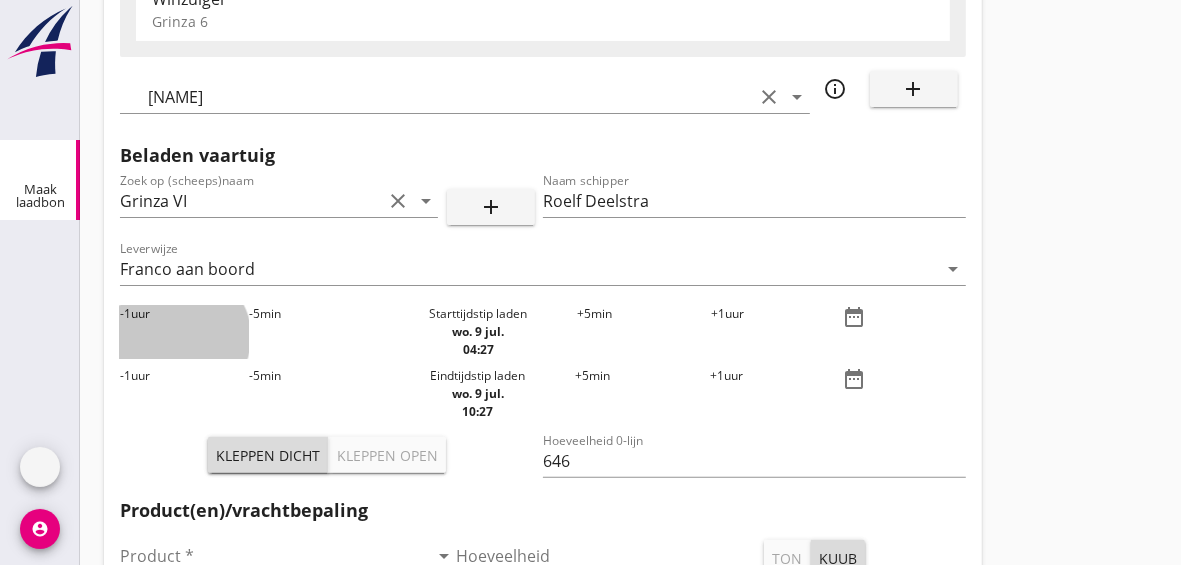 click on "-1  uur" at bounding box center (184, 332) 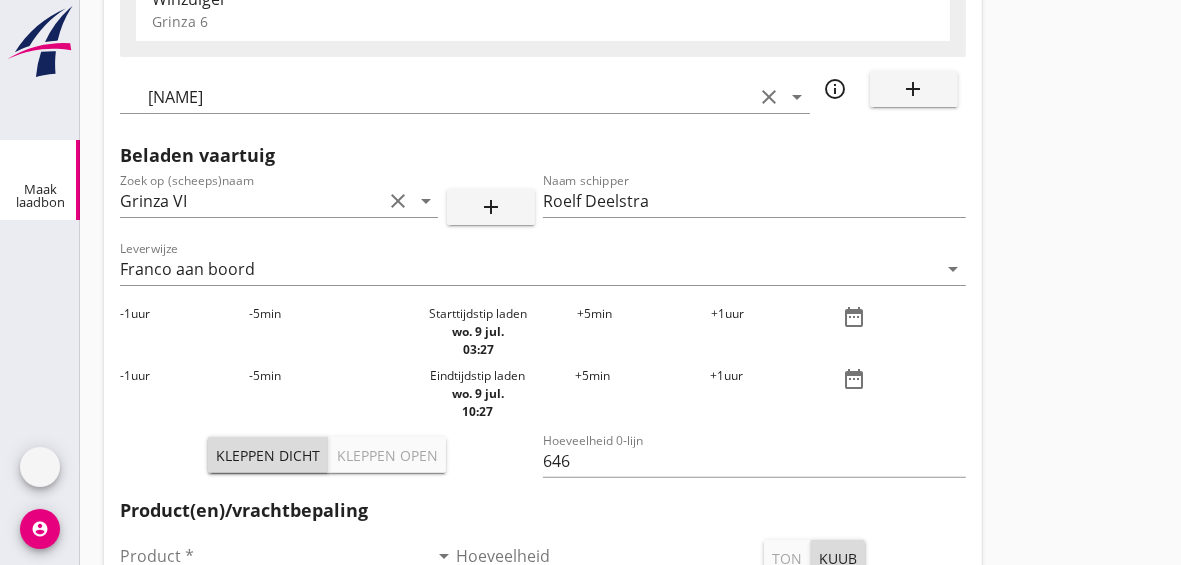 click on "-1  uur" at bounding box center (184, 332) 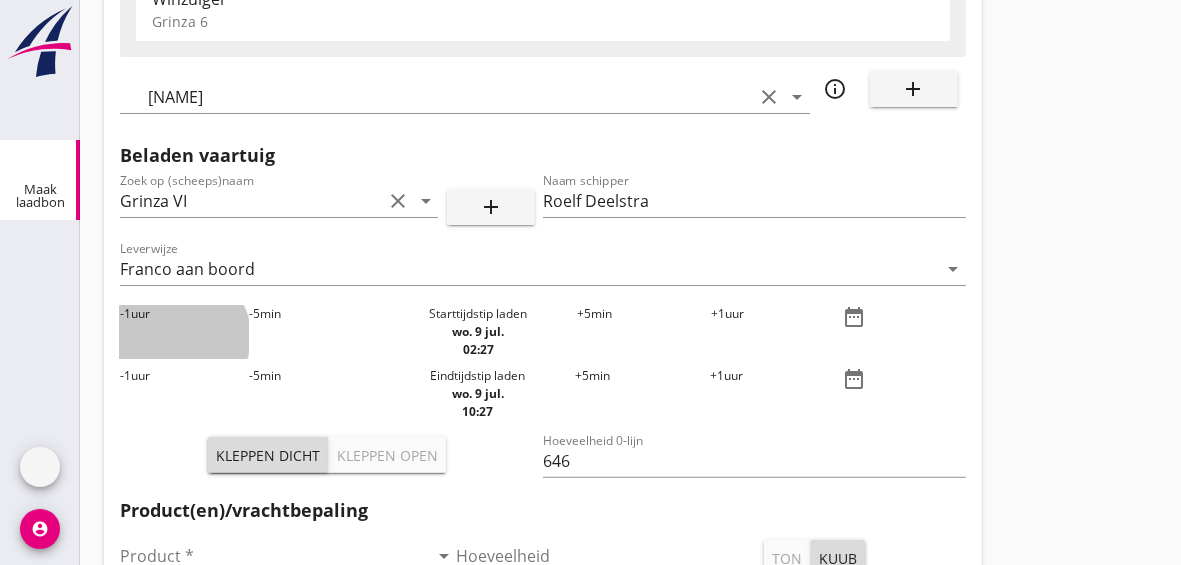 click on "-1  uur" at bounding box center [184, 332] 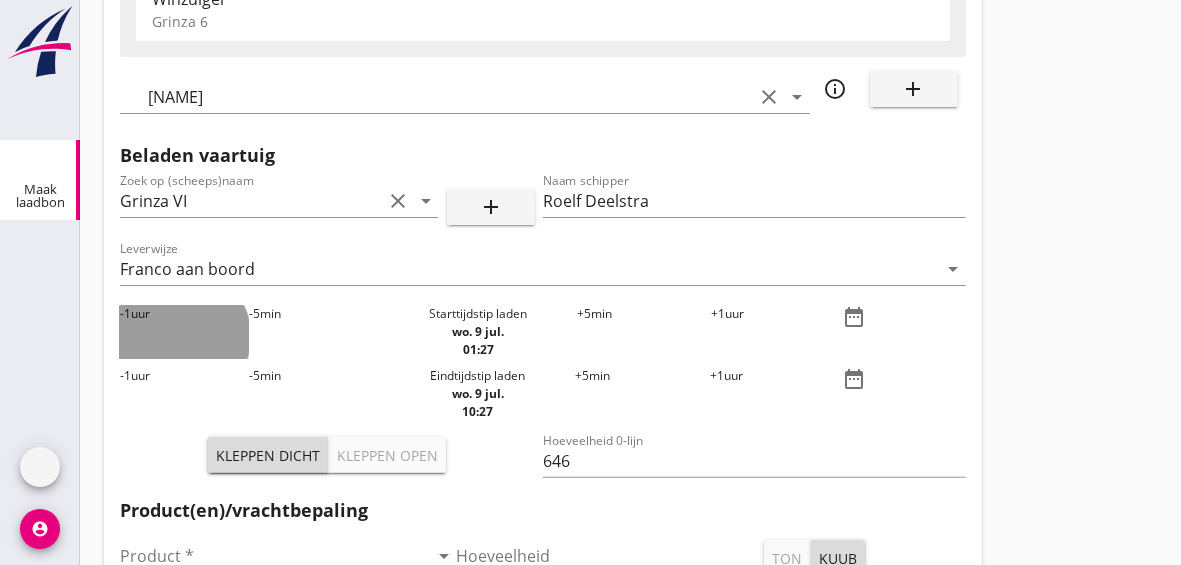 click on "-1  uur" at bounding box center (184, 332) 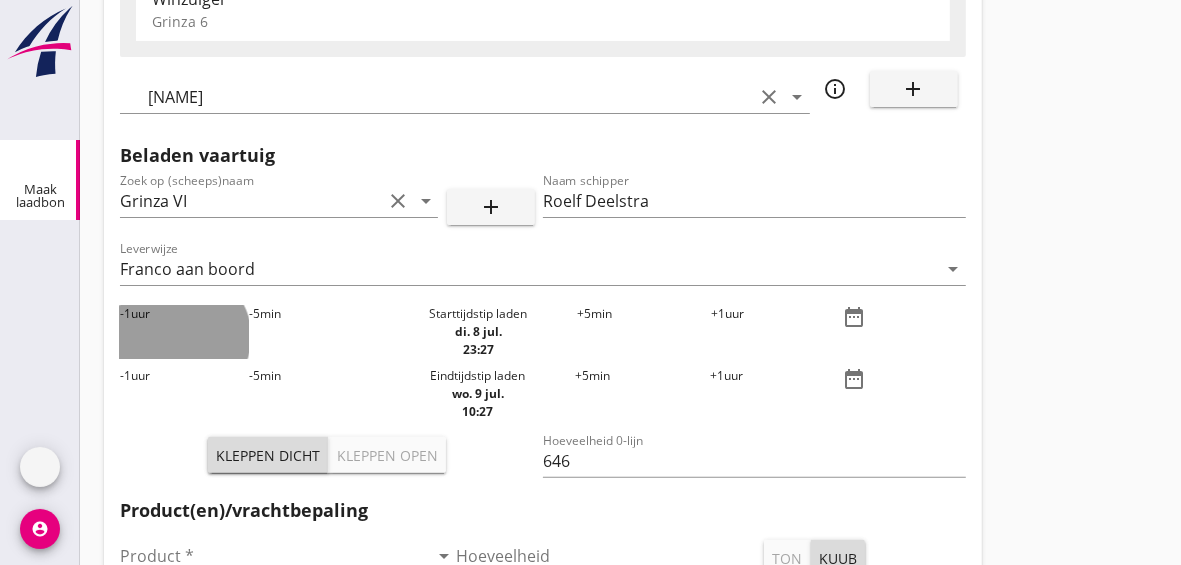 click on "-1  uur" at bounding box center [184, 332] 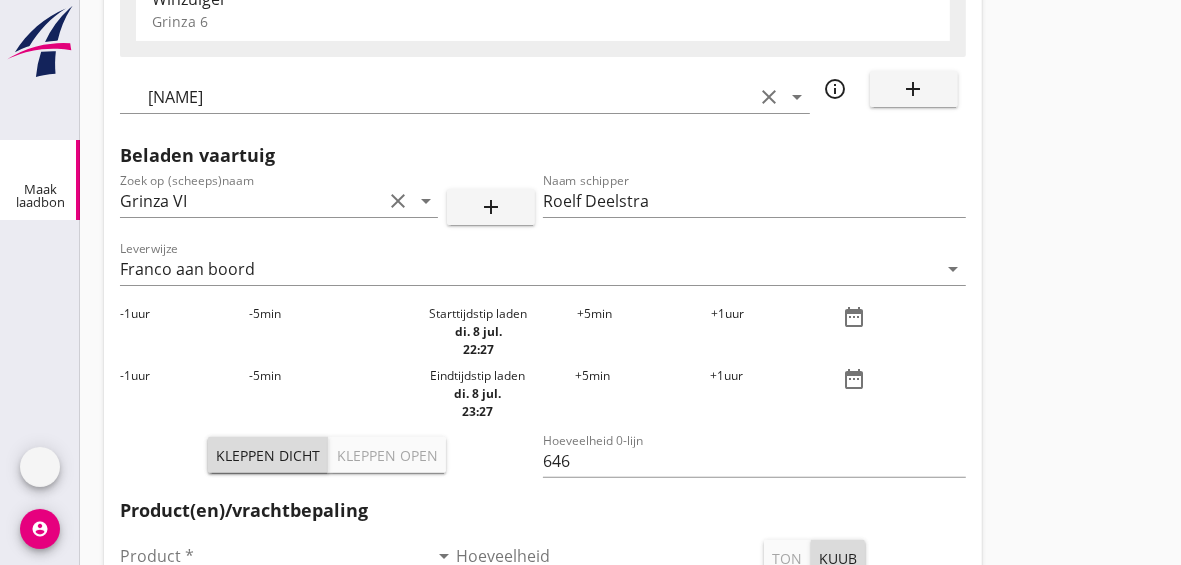 click on "-1  uur" at bounding box center (184, 332) 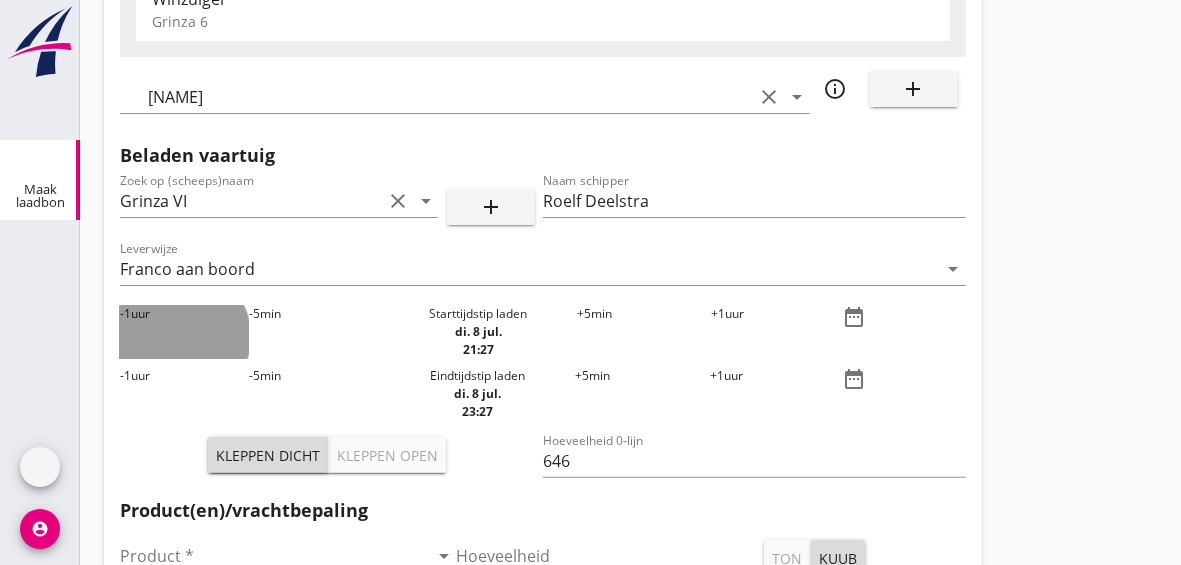 click on "-1  uur" at bounding box center [184, 332] 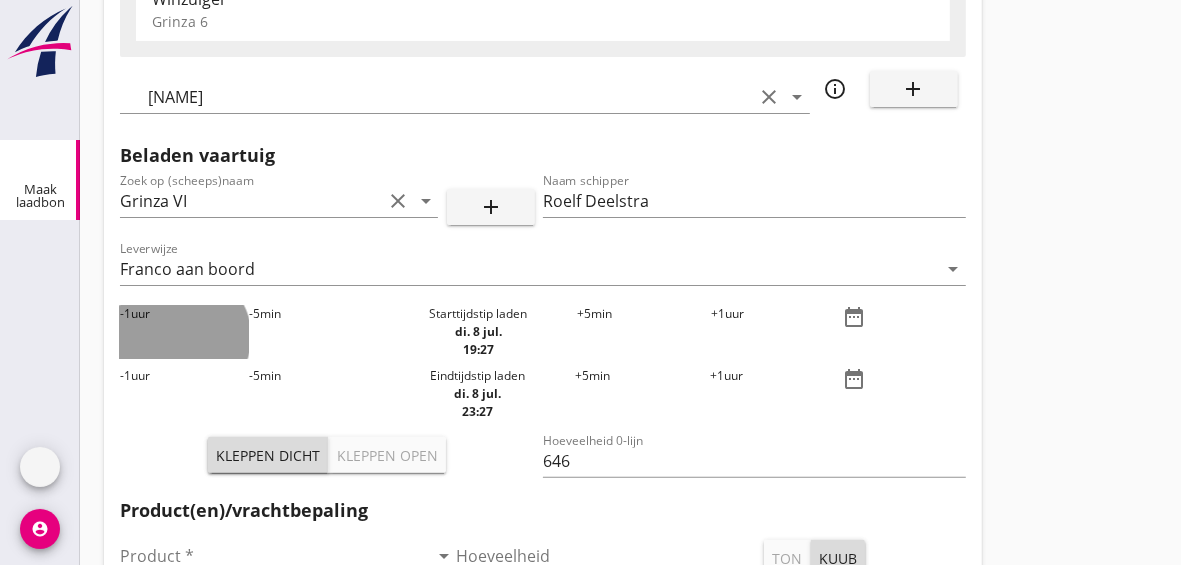 click on "-1  uur" at bounding box center [184, 332] 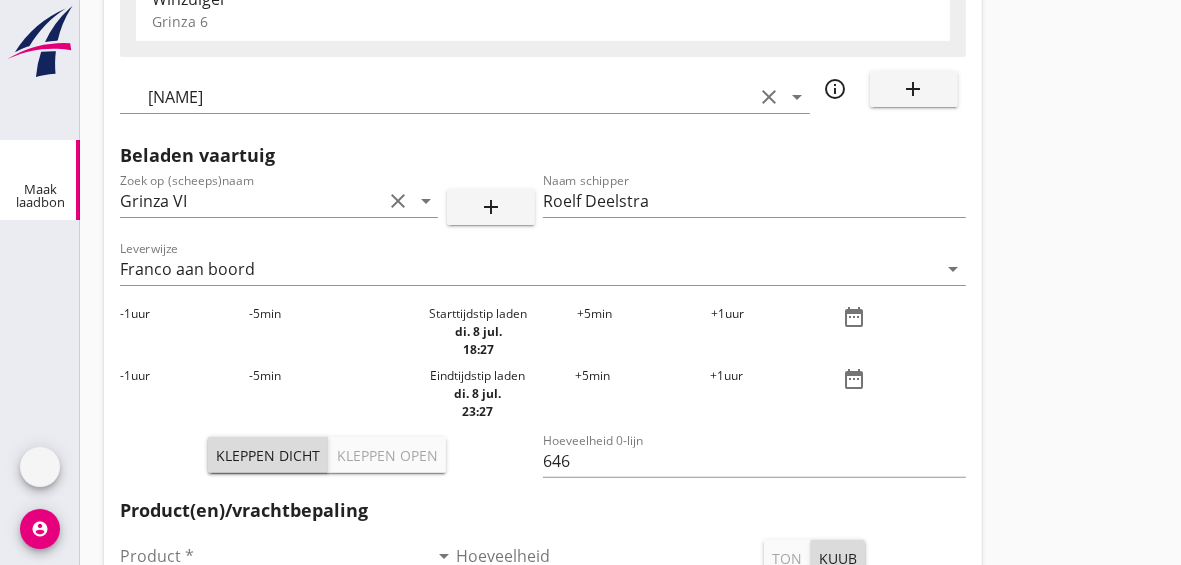 click on "-5  min" at bounding box center [314, 332] 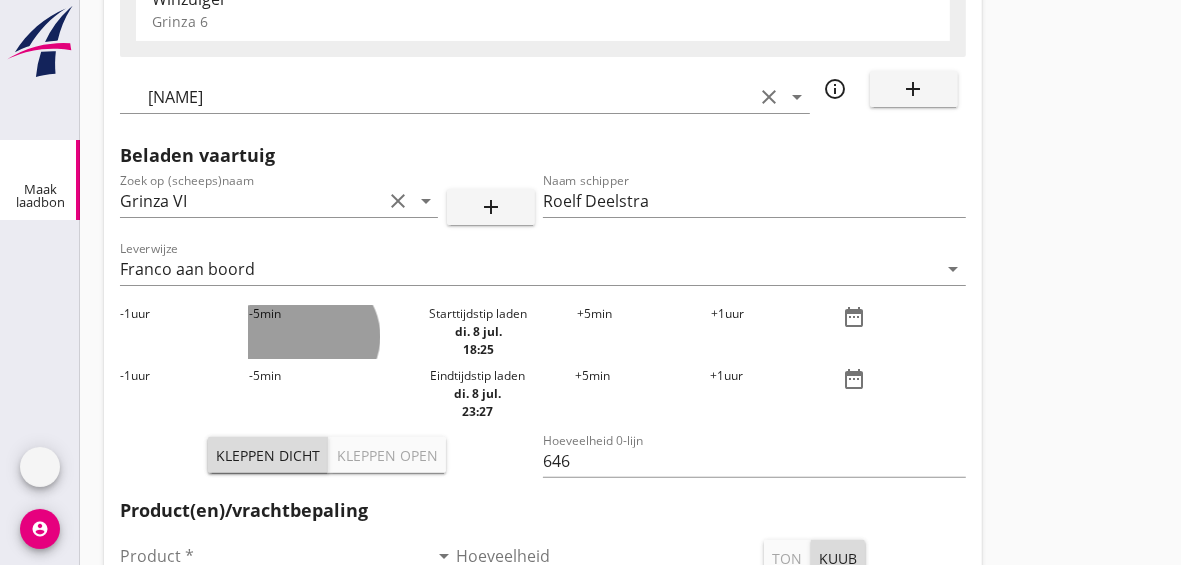 click on "-5  min" at bounding box center (314, 332) 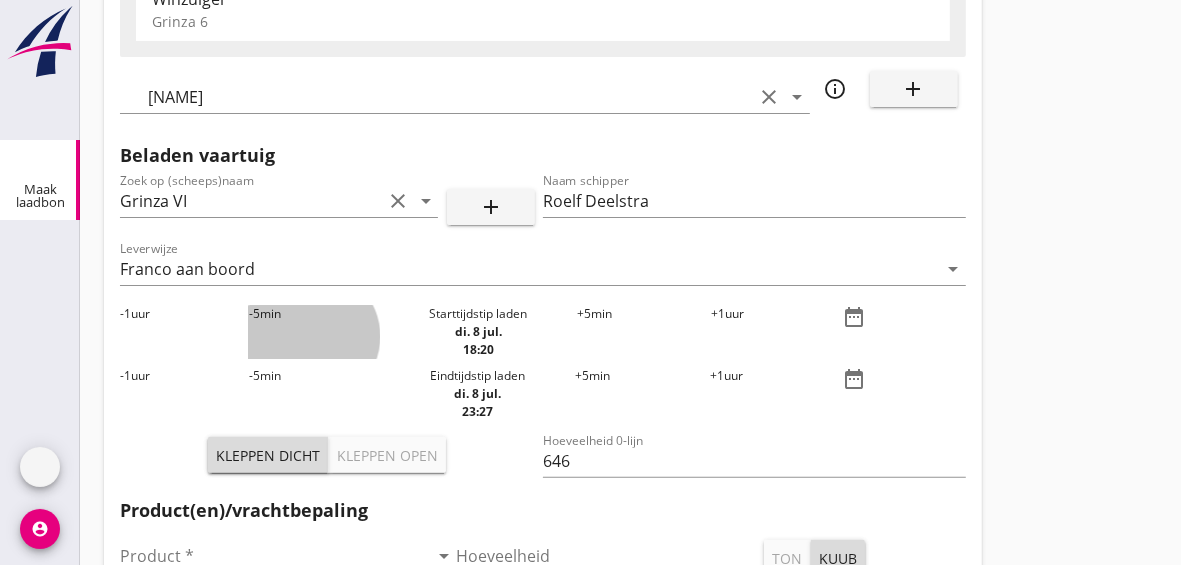 click on "-5  min" at bounding box center [314, 332] 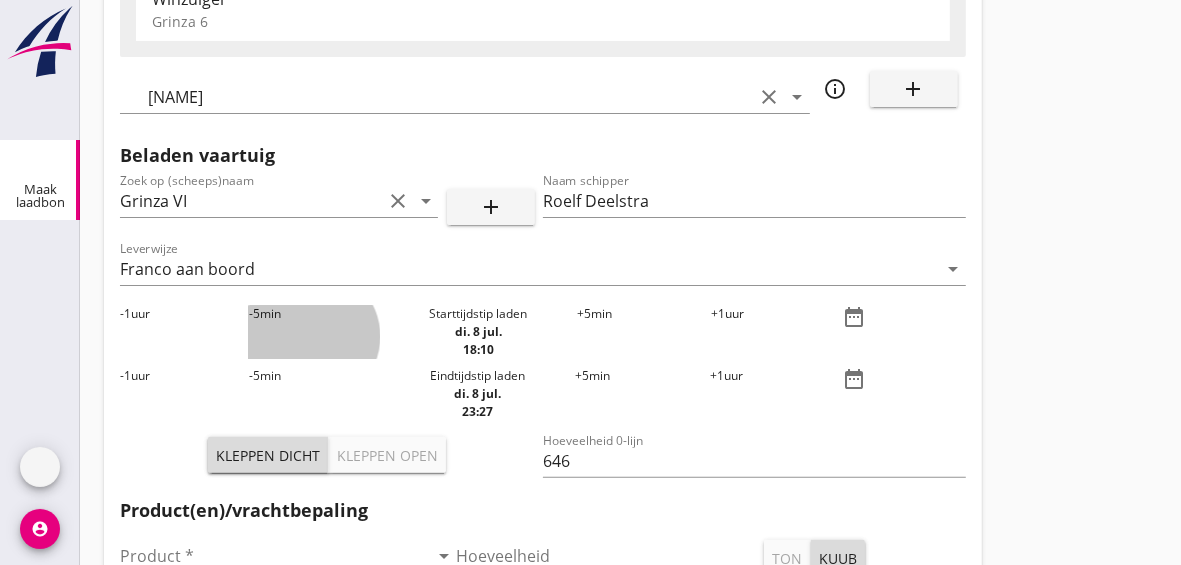click on "-5  min" at bounding box center [314, 332] 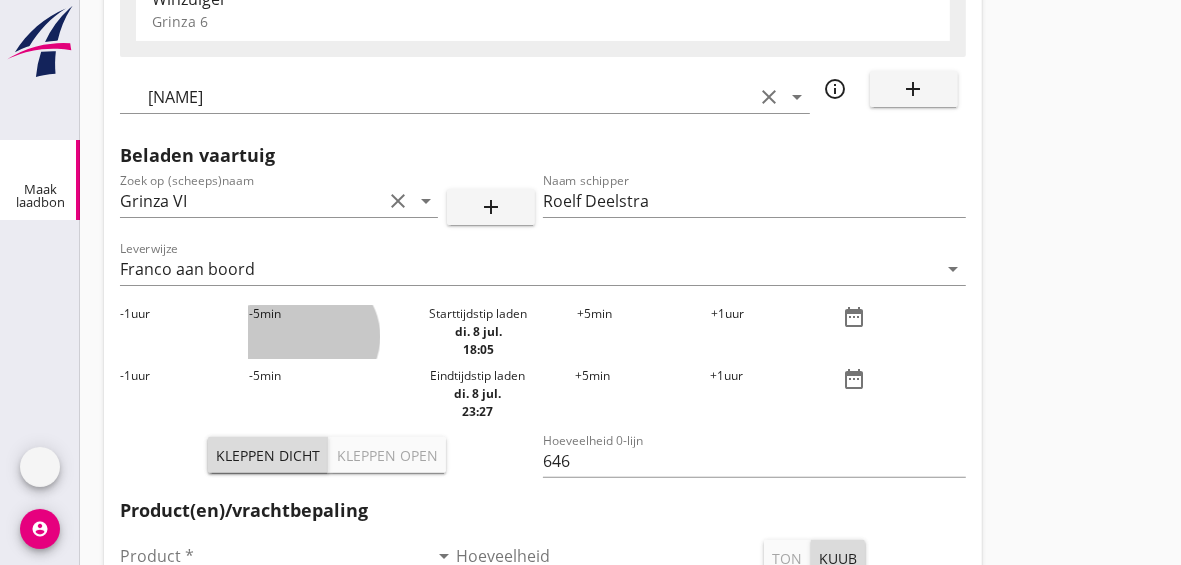 click on "-5  min" at bounding box center [314, 332] 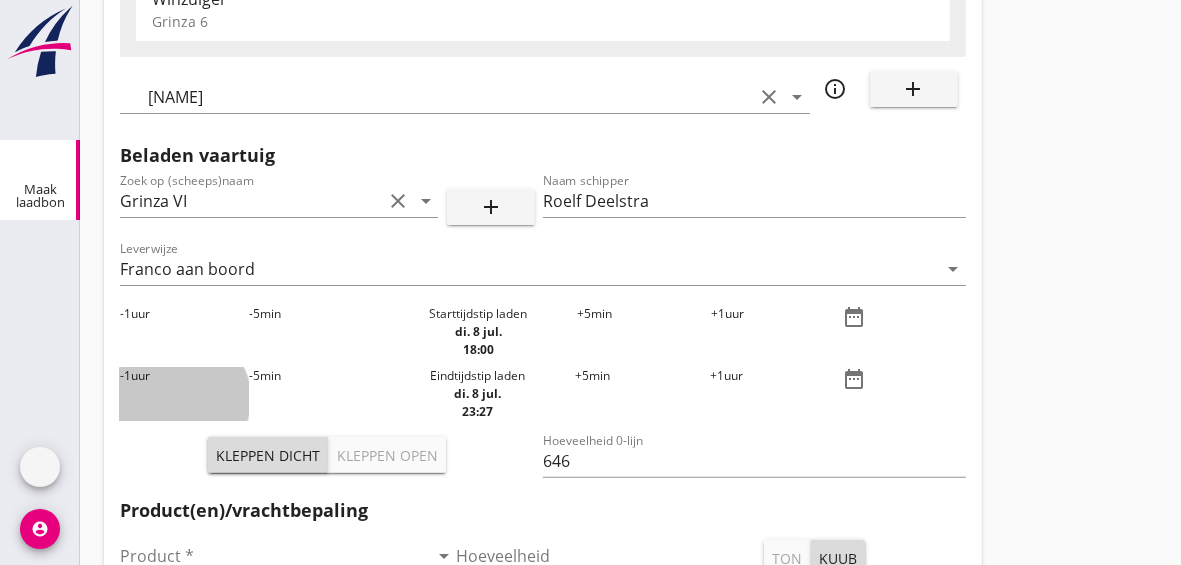 click on "-1" at bounding box center (125, 375) 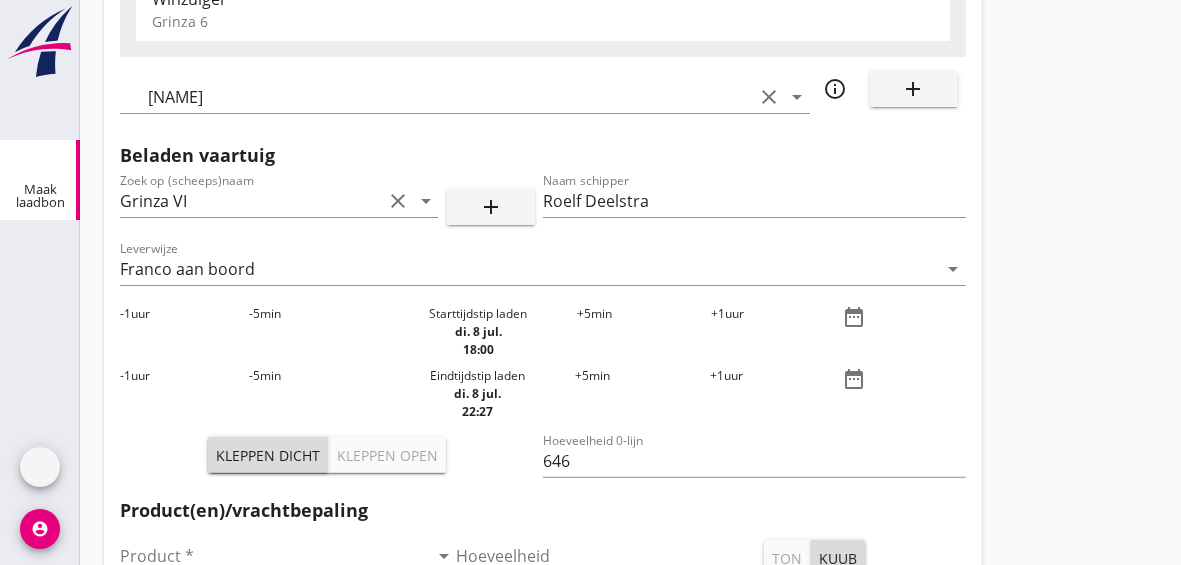 click on "-1" at bounding box center [125, 375] 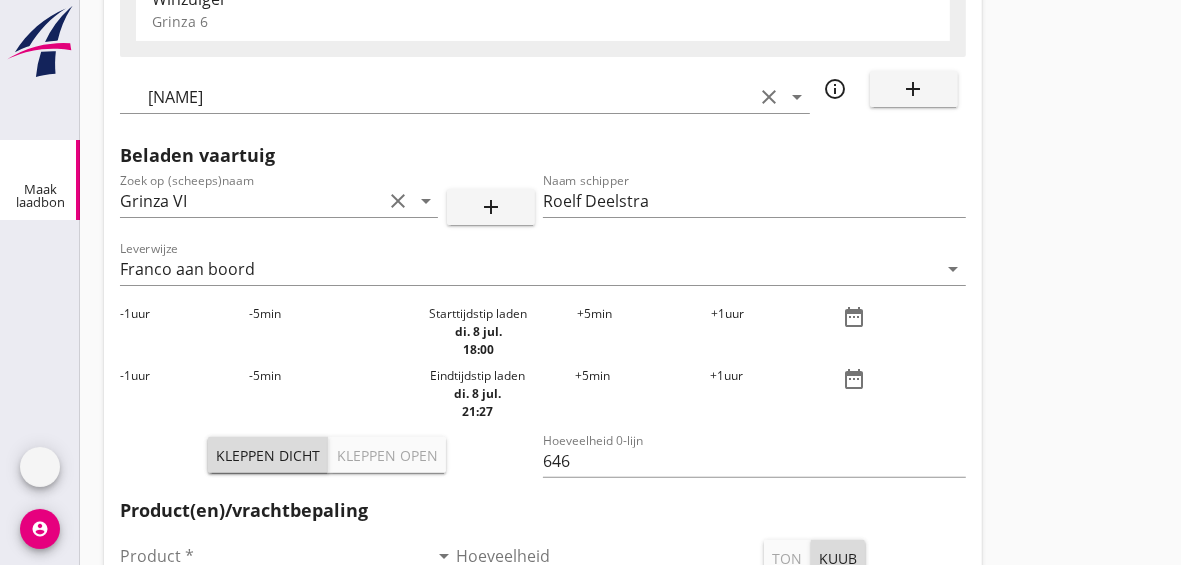 click on "-1" at bounding box center [125, 375] 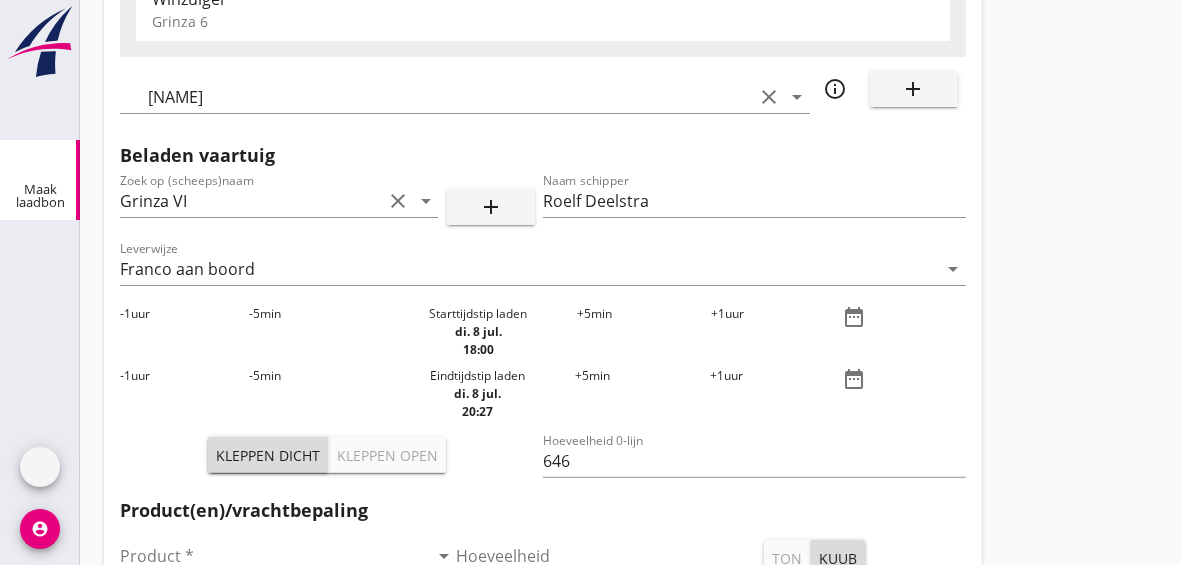 click on "-5  min" at bounding box center (314, 394) 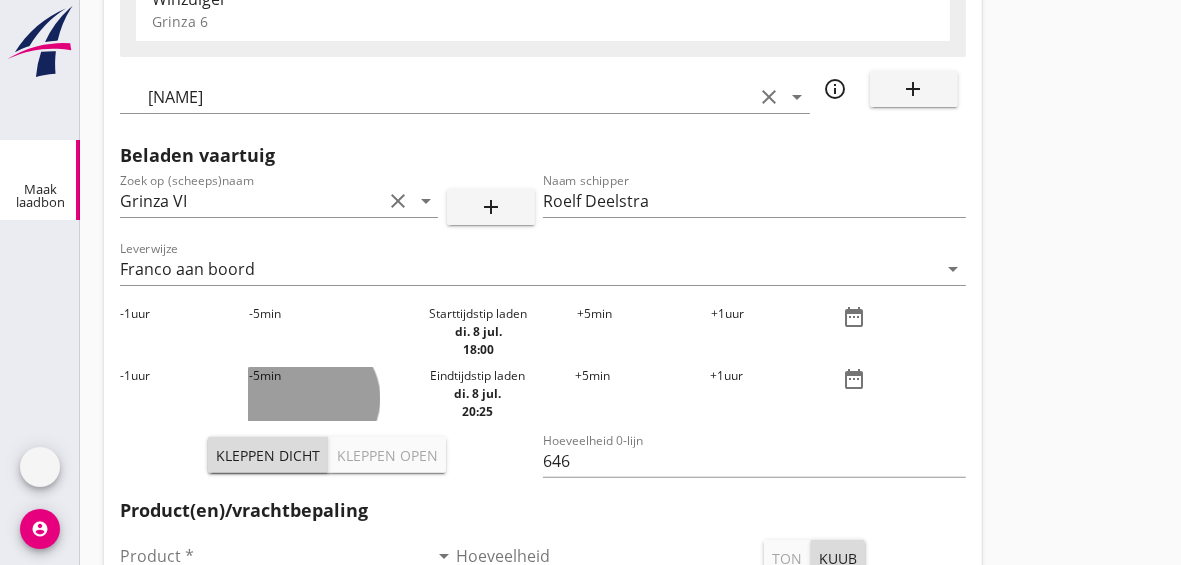 click on "-5  min" at bounding box center [314, 394] 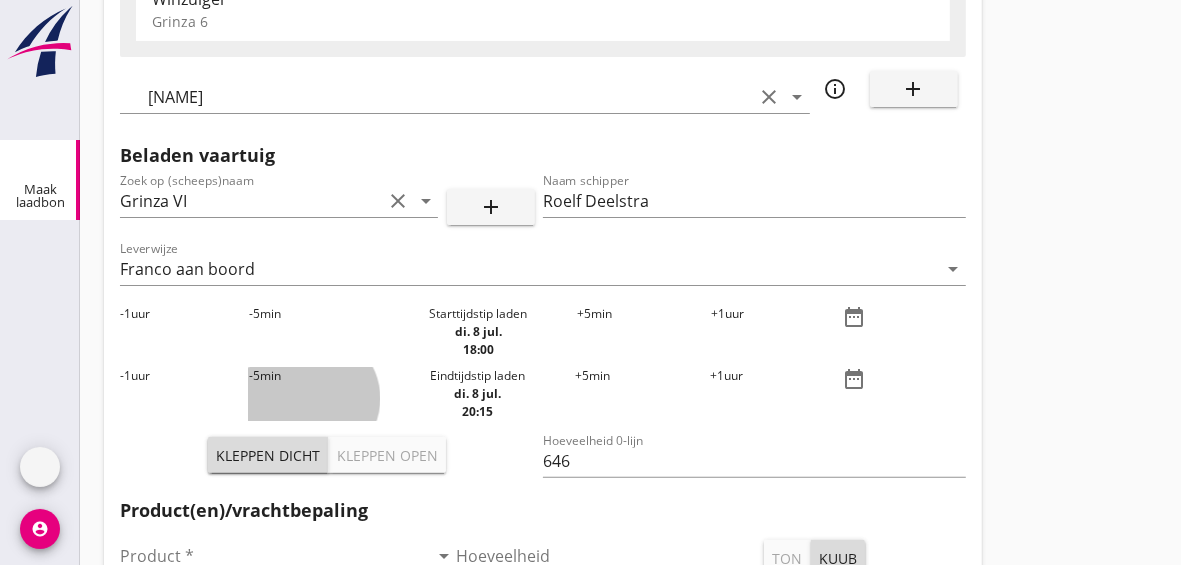 click on "-5  min" at bounding box center (314, 394) 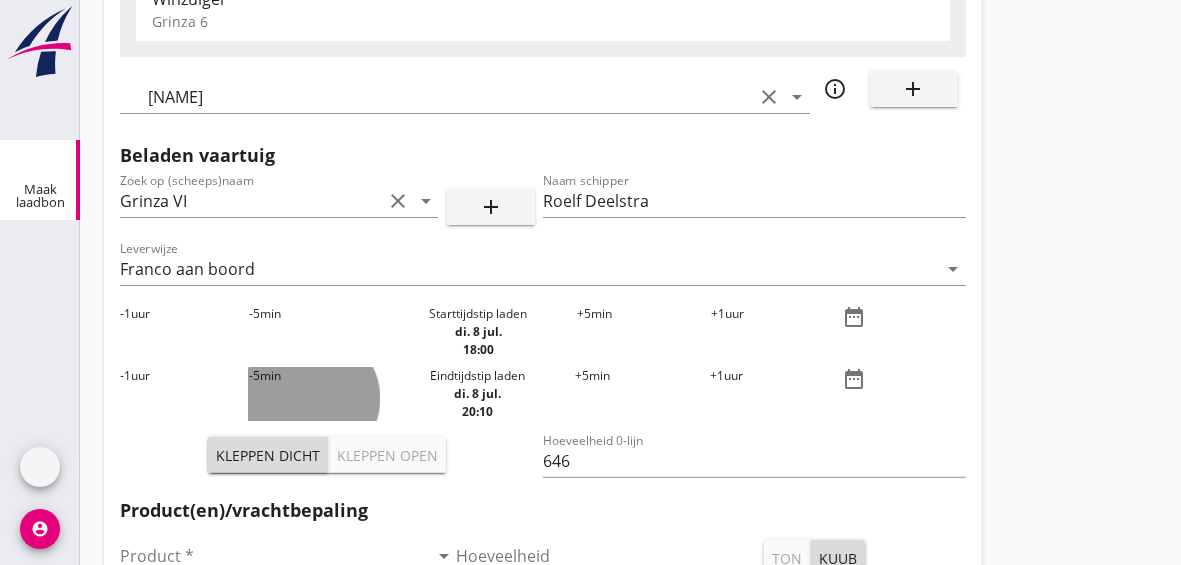 click on "-5  min" at bounding box center (314, 394) 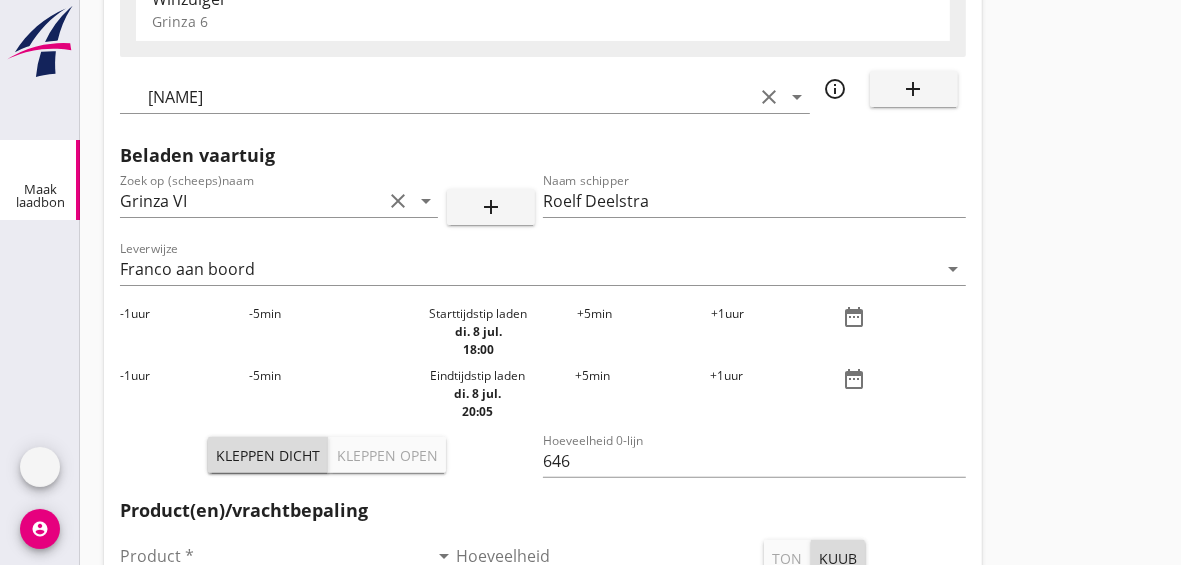 click on "-5  min" at bounding box center (314, 394) 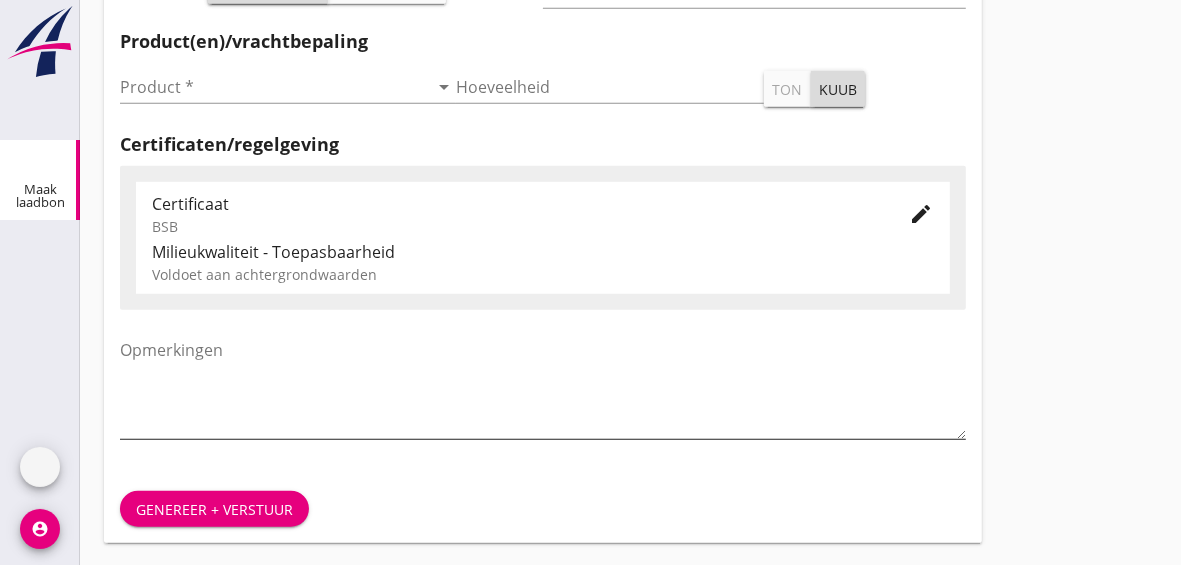 scroll, scrollTop: 720, scrollLeft: 0, axis: vertical 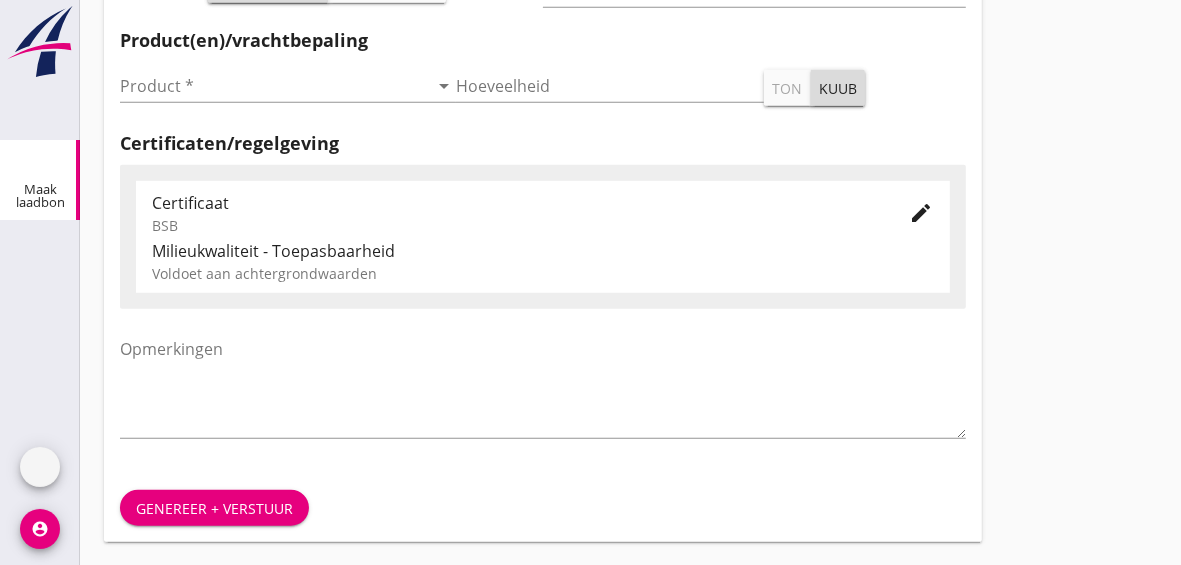 click on "edit" at bounding box center (922, 213) 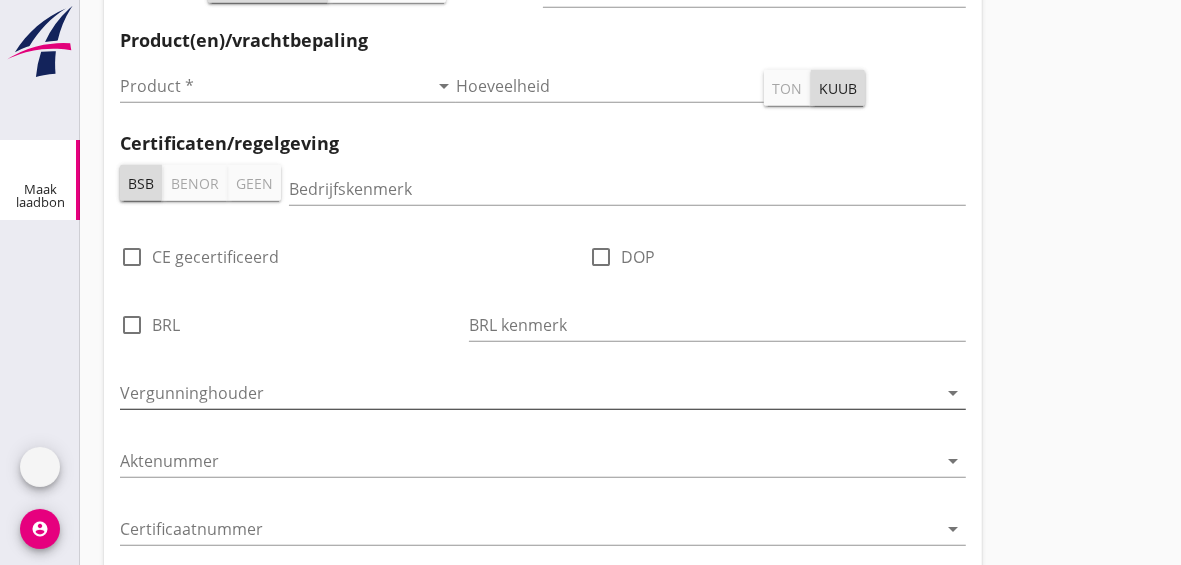 click at bounding box center (529, 393) 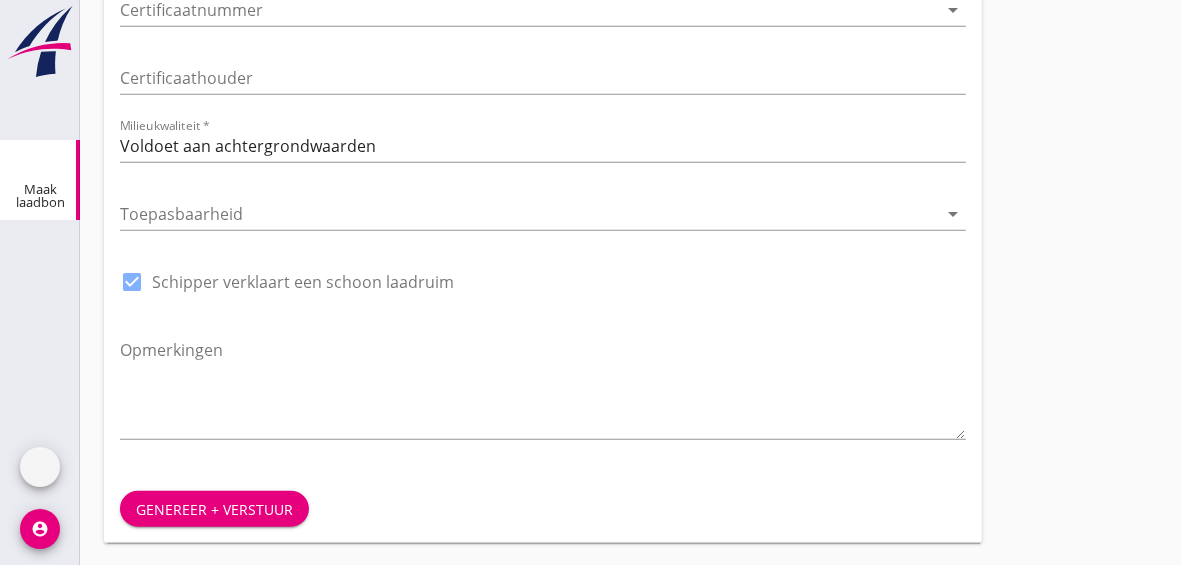 scroll, scrollTop: 1240, scrollLeft: 0, axis: vertical 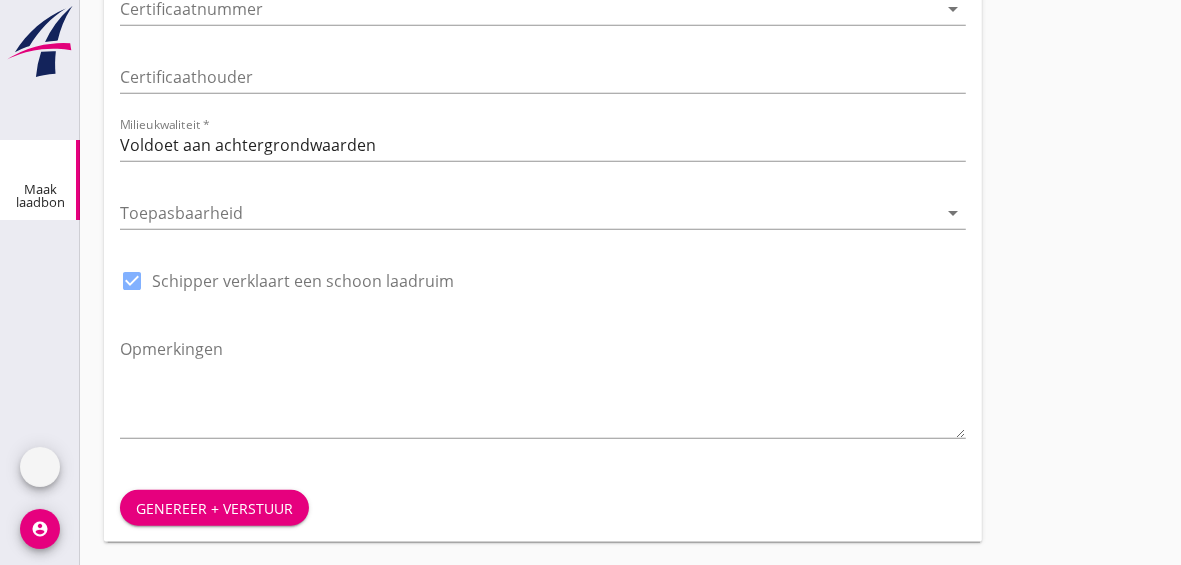 type on "[COMPANY_NAME]" 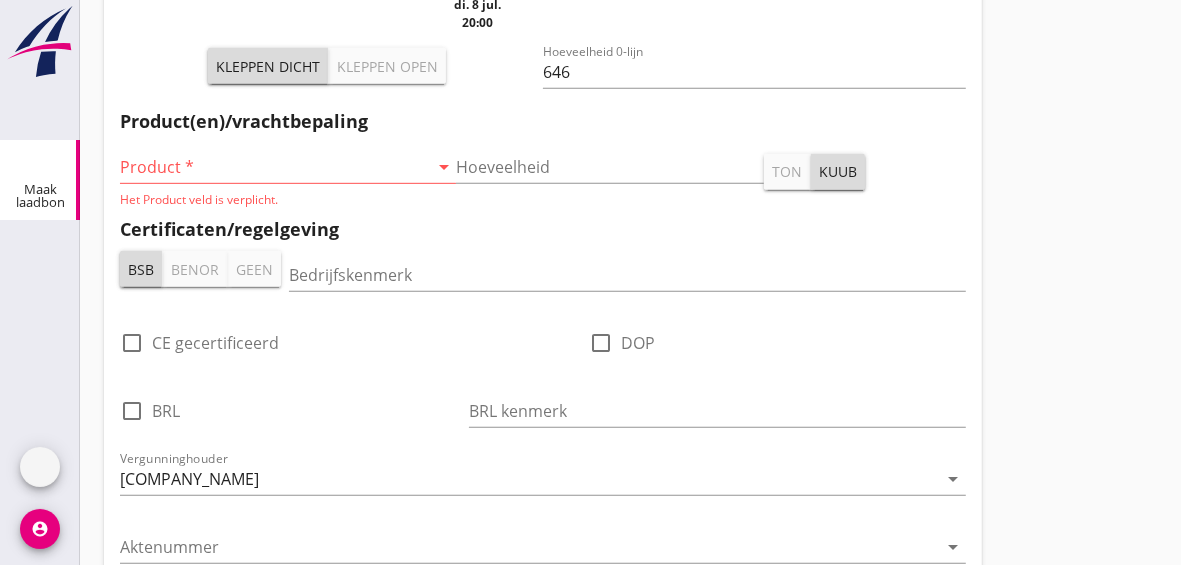 scroll, scrollTop: 495, scrollLeft: 0, axis: vertical 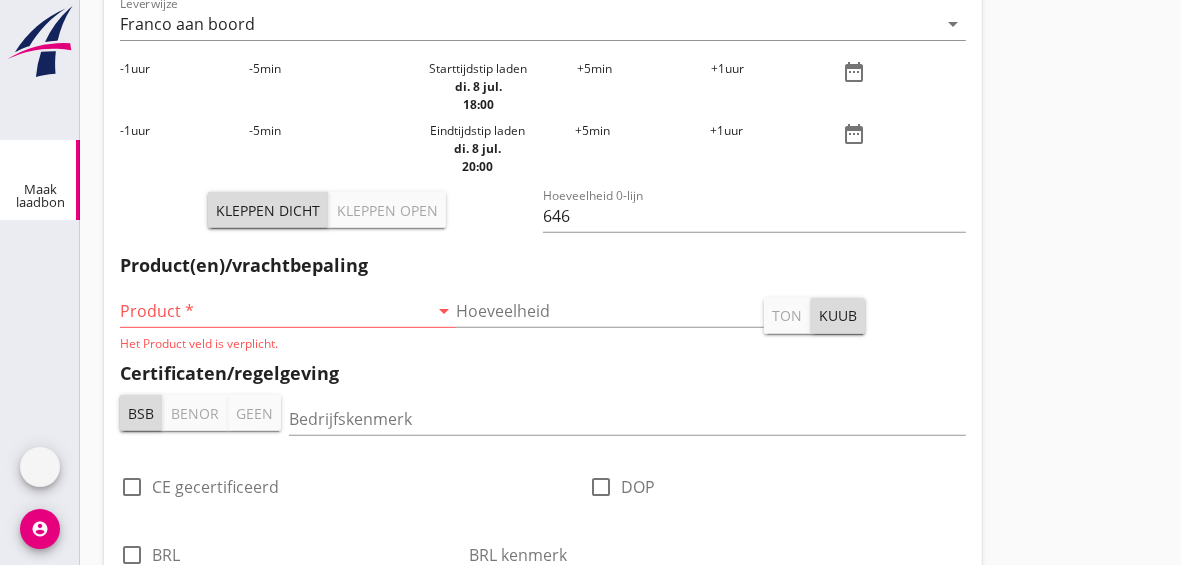 click at bounding box center (274, 311) 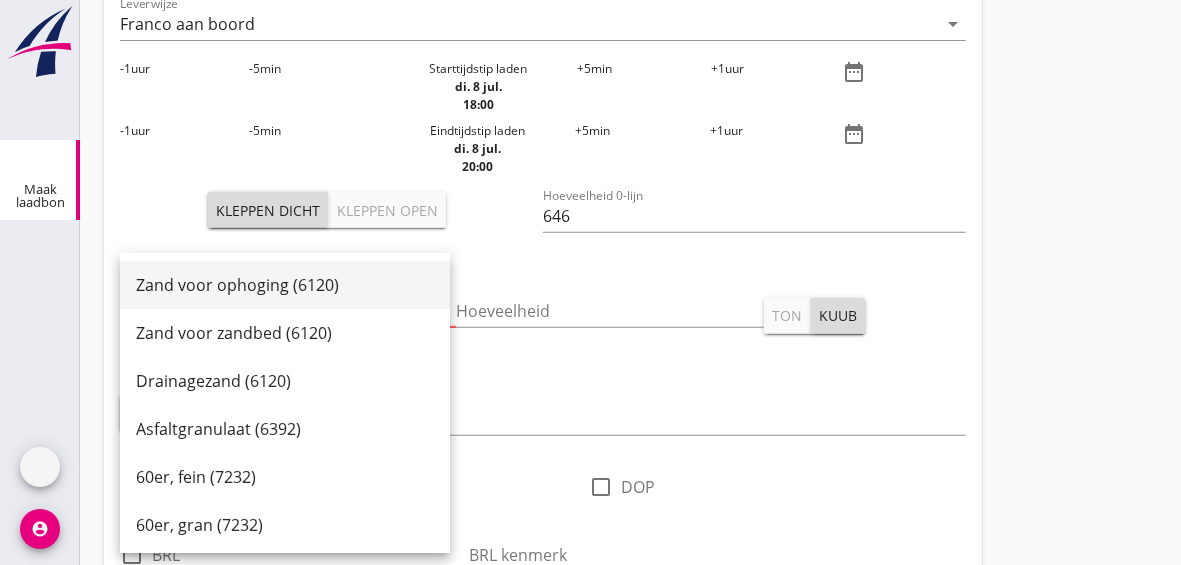 click on "Zand voor ophoging (6120)" at bounding box center [285, 285] 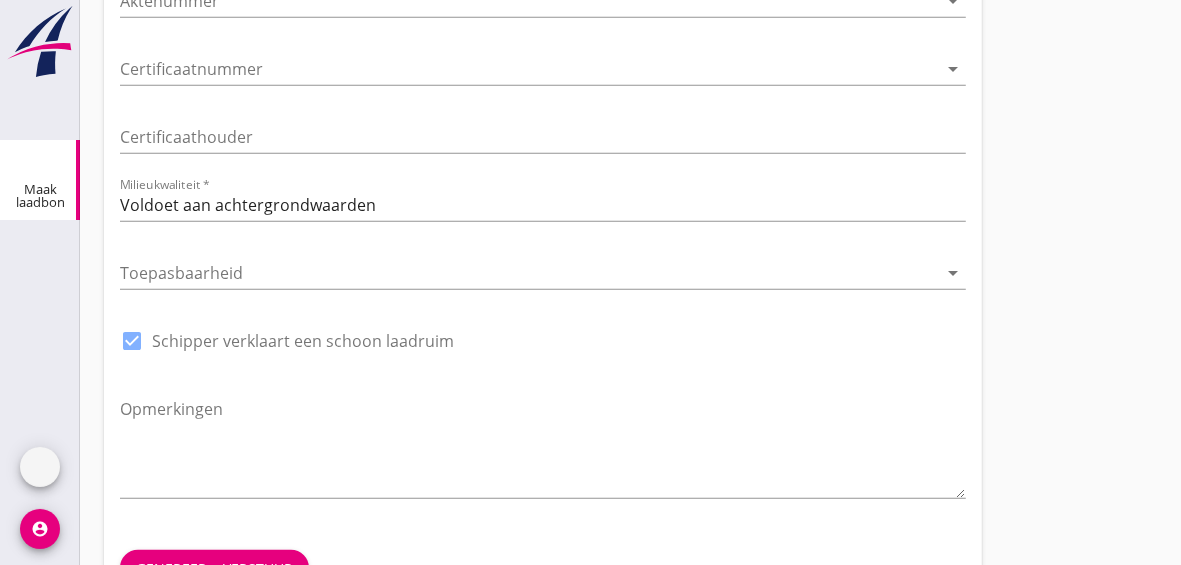 scroll, scrollTop: 1240, scrollLeft: 0, axis: vertical 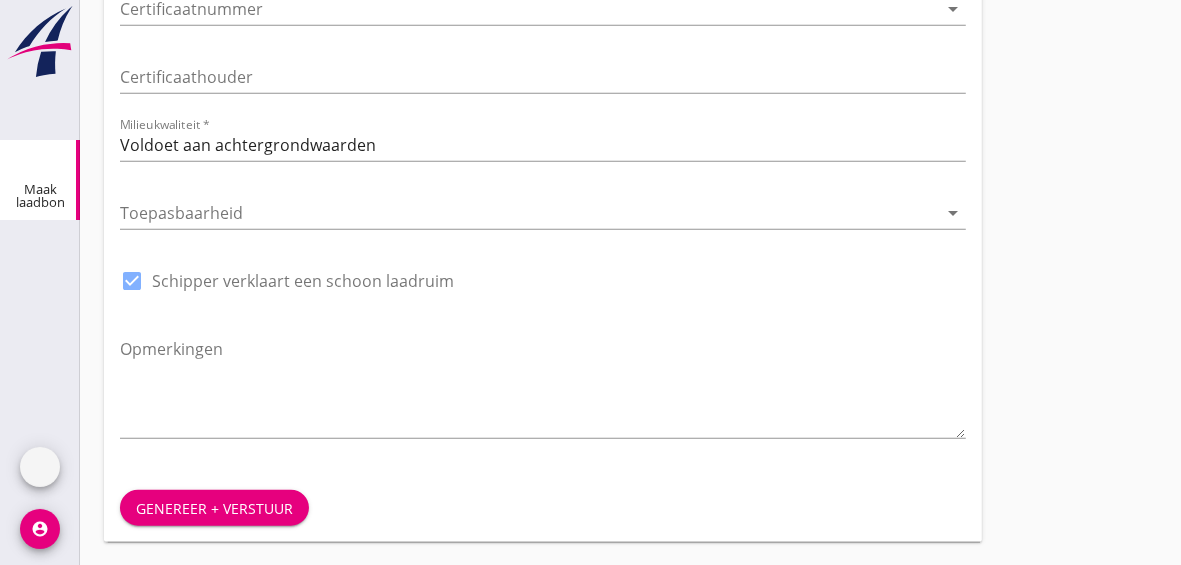 click on "Genereer + verstuur" at bounding box center [214, 508] 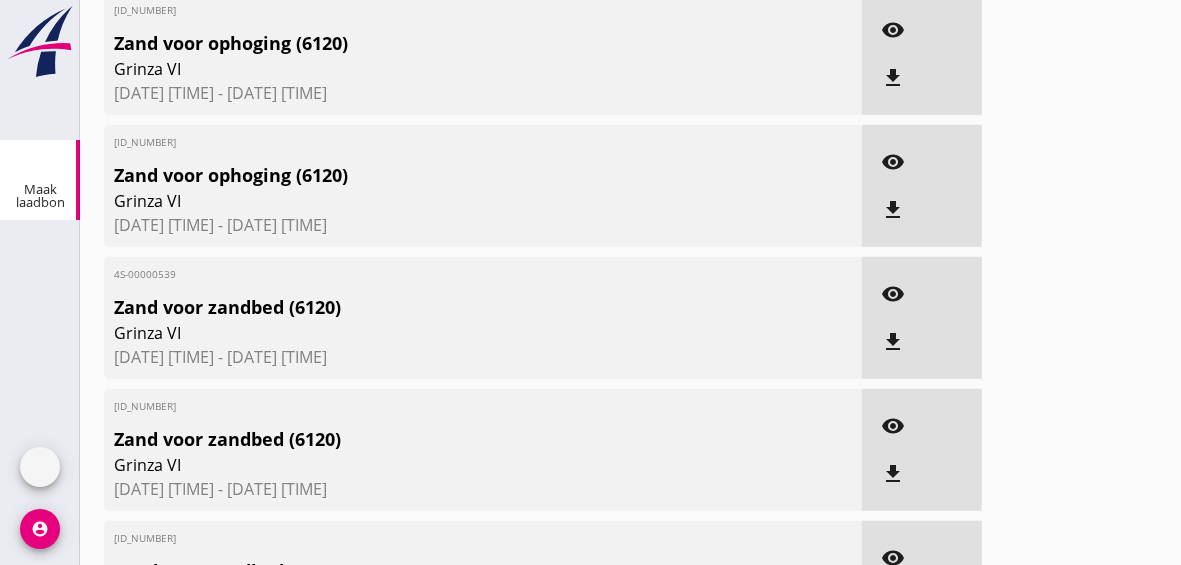scroll, scrollTop: 0, scrollLeft: 0, axis: both 